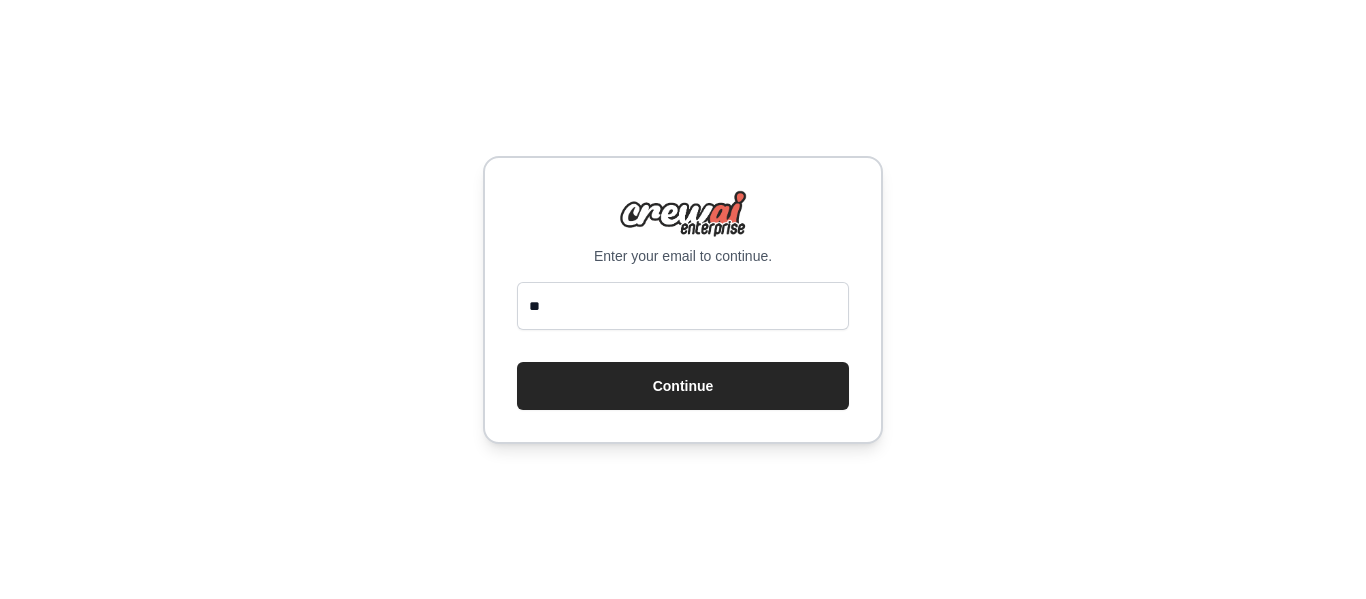 scroll, scrollTop: 0, scrollLeft: 0, axis: both 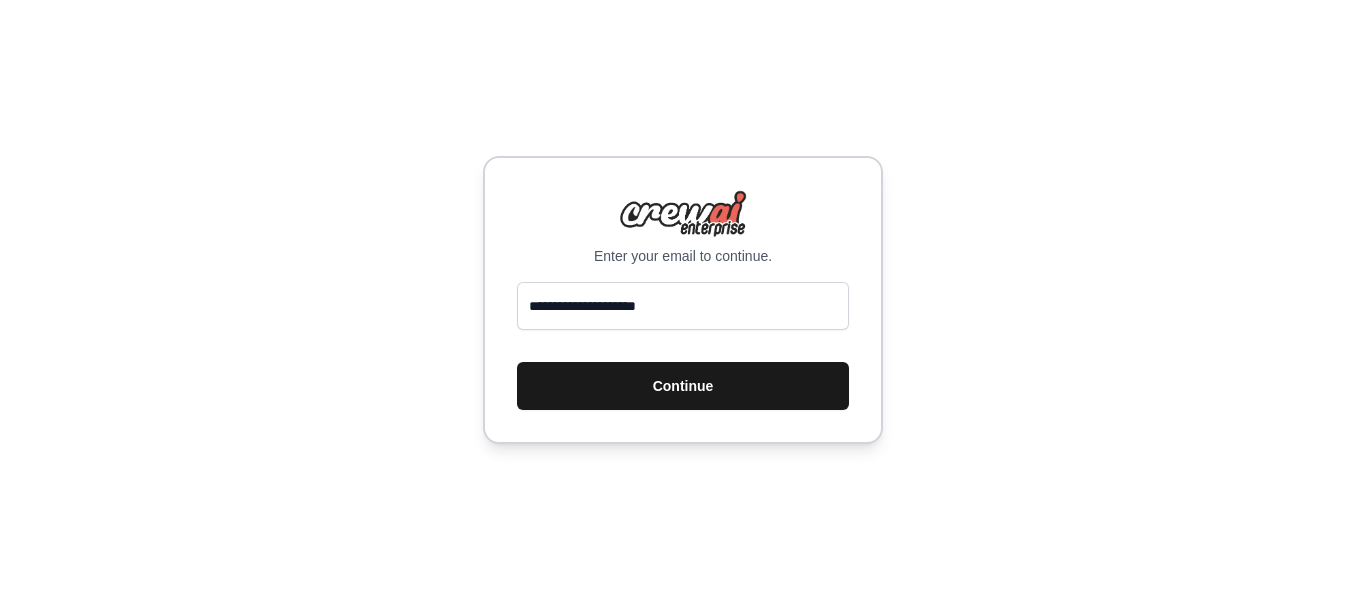 click on "Continue" at bounding box center (683, 386) 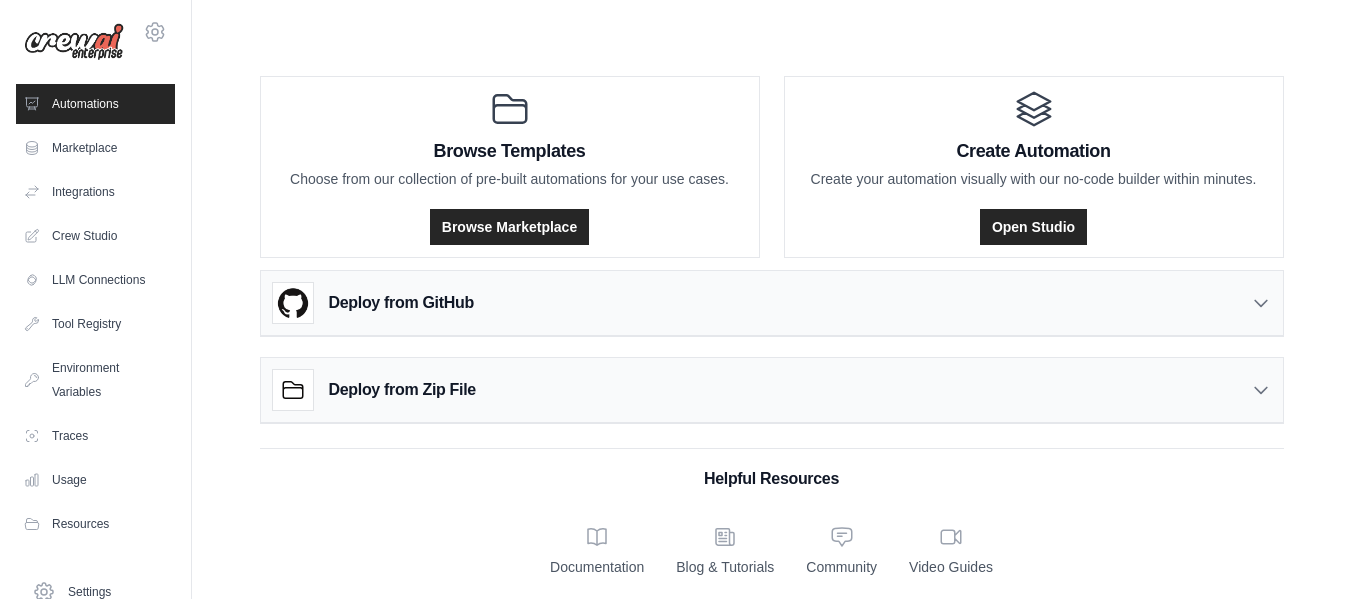 scroll, scrollTop: 0, scrollLeft: 0, axis: both 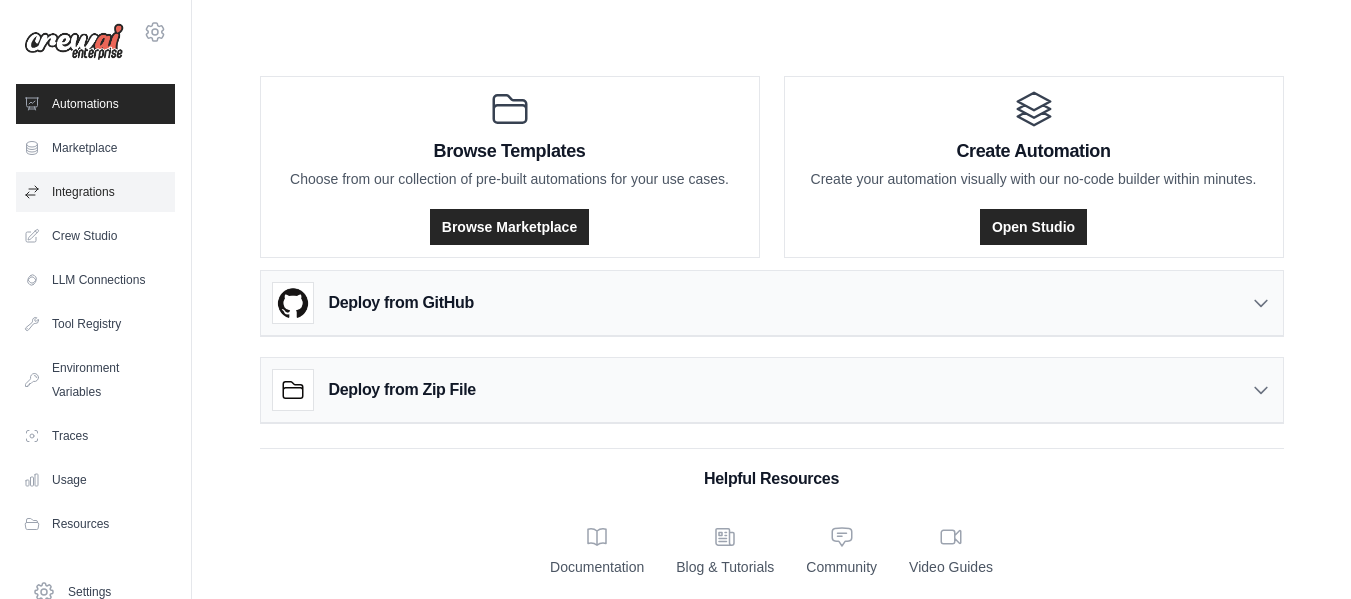 click on "Integrations" at bounding box center (95, 192) 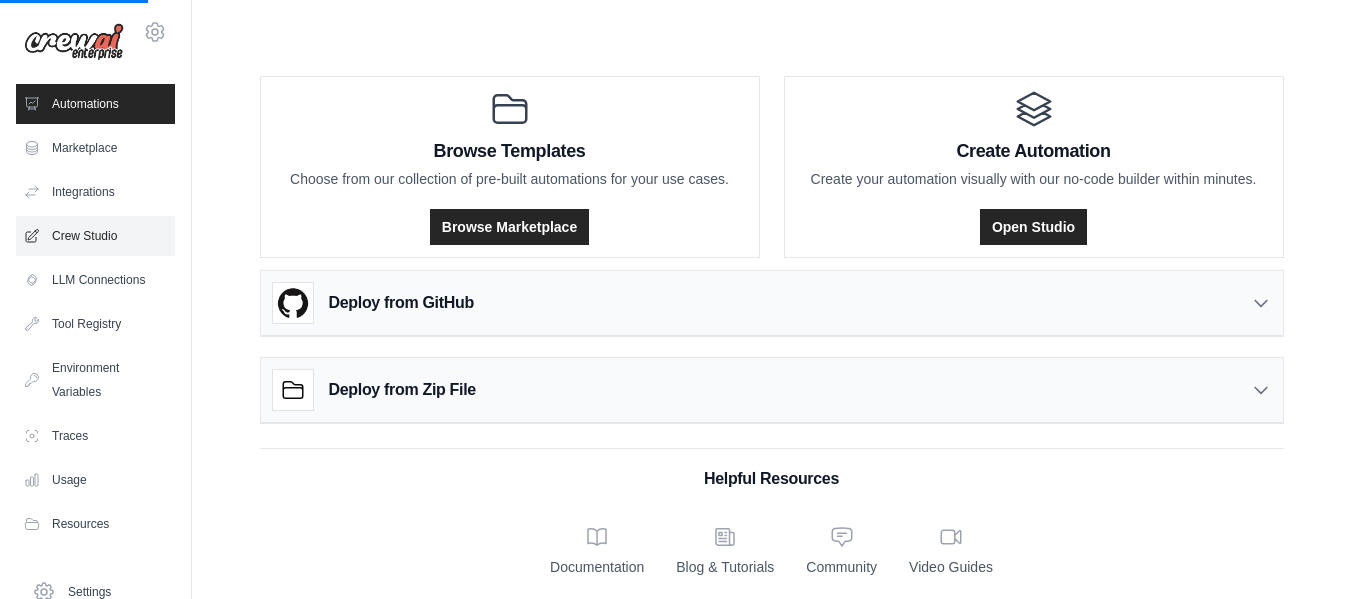 click on "Crew Studio" at bounding box center [95, 236] 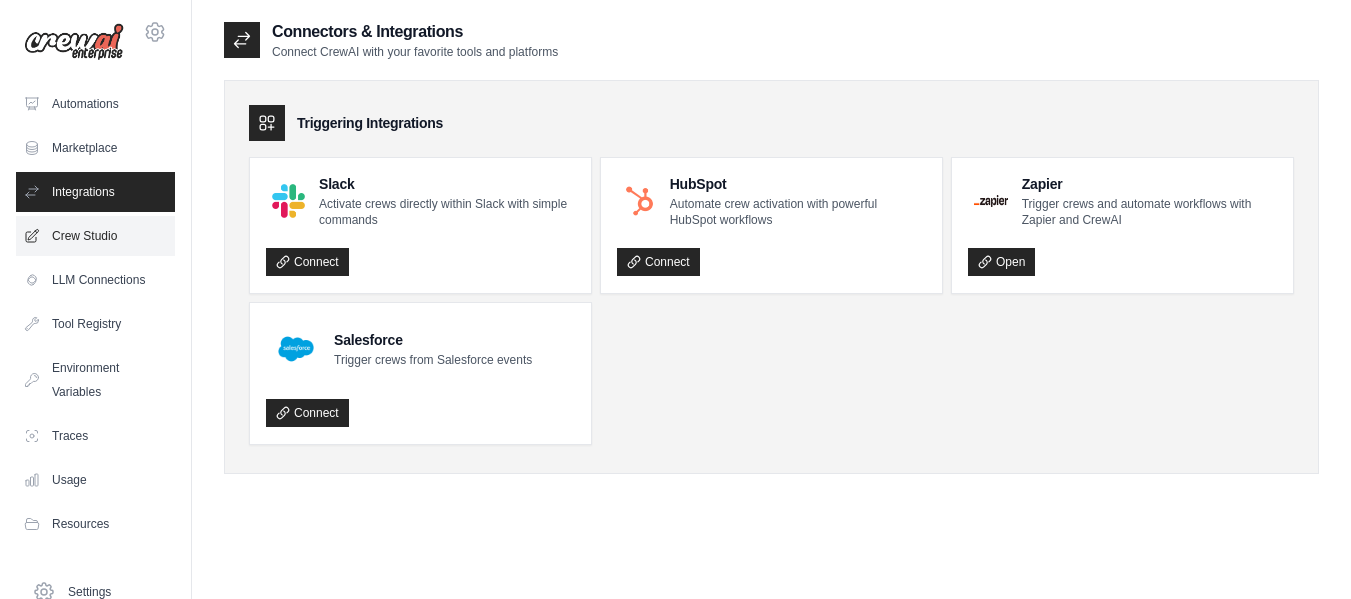 click on "Crew Studio" at bounding box center [95, 236] 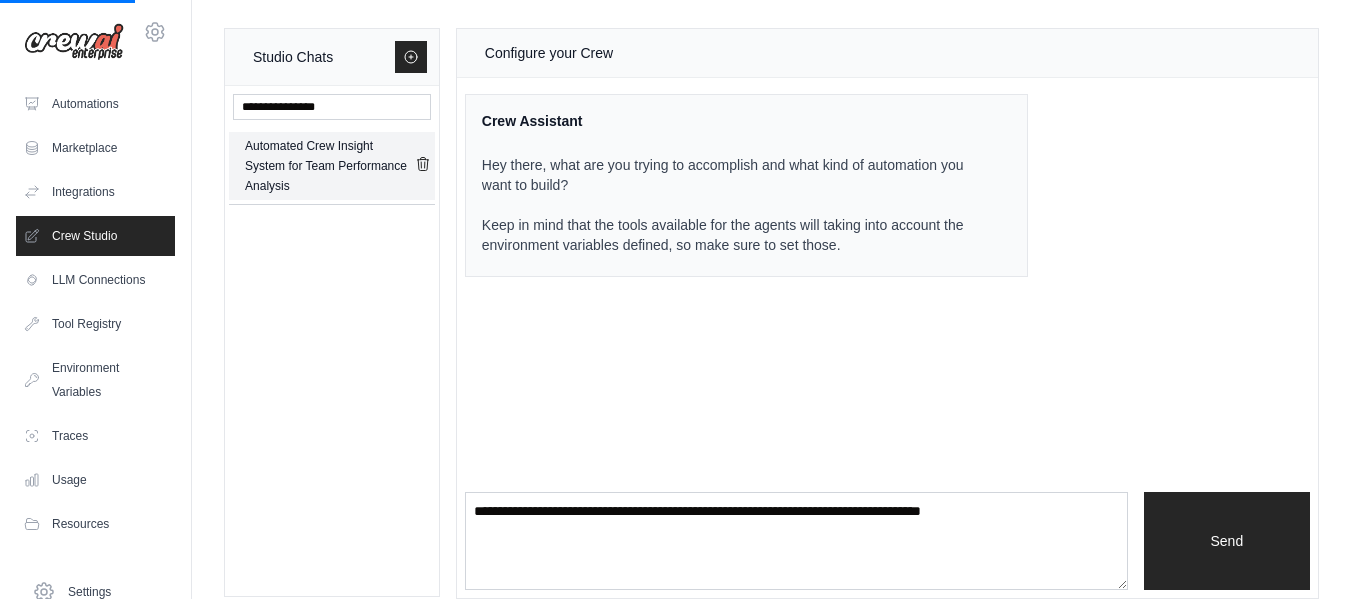 click on "Automated Crew Insight System for Team Performance Analysis" at bounding box center (330, 166) 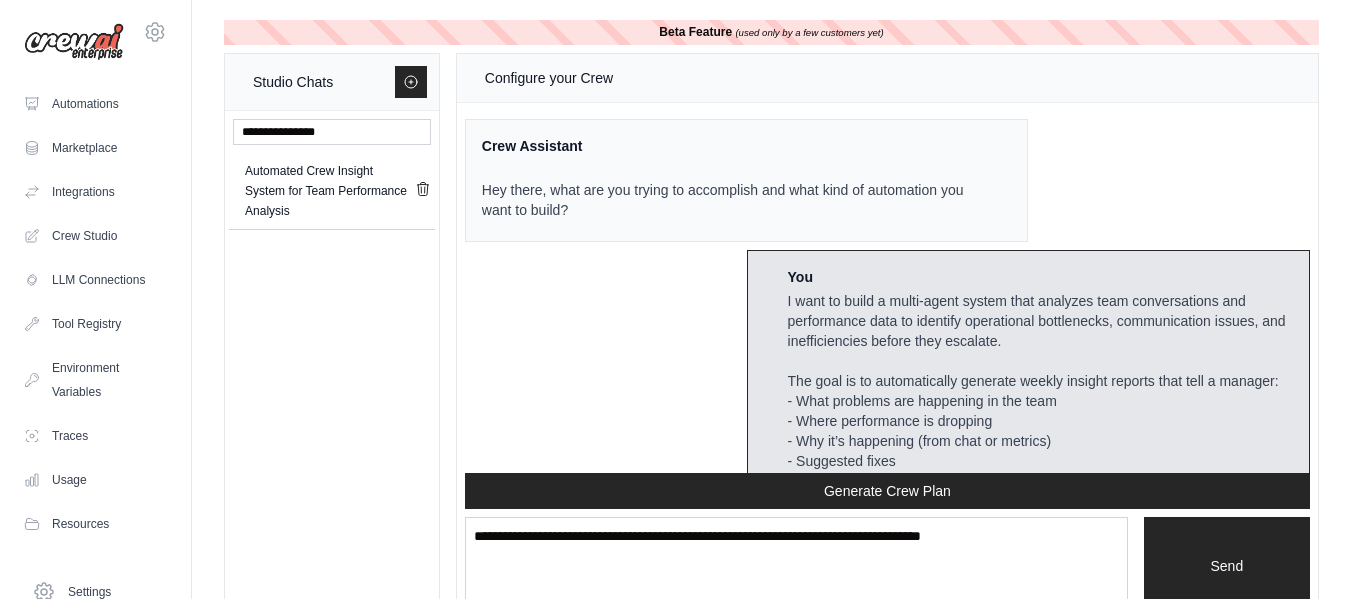 scroll, scrollTop: 3597, scrollLeft: 0, axis: vertical 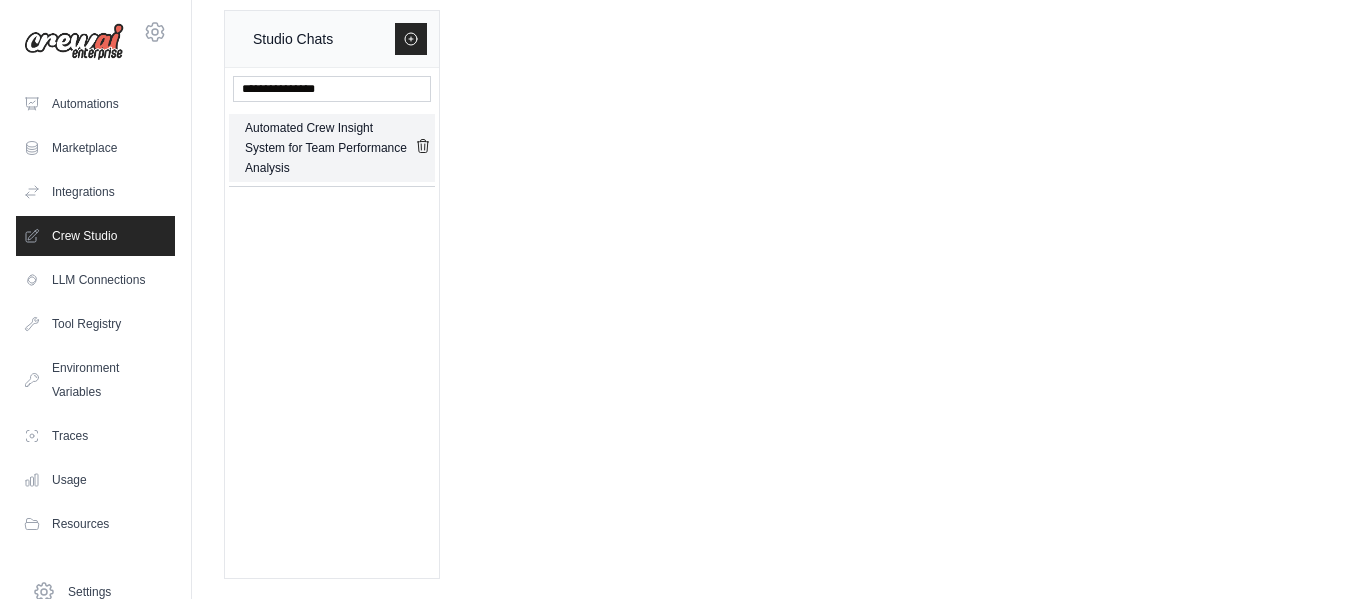 click on "Automated Crew Insight System for Team Performance Analysis" at bounding box center [330, 148] 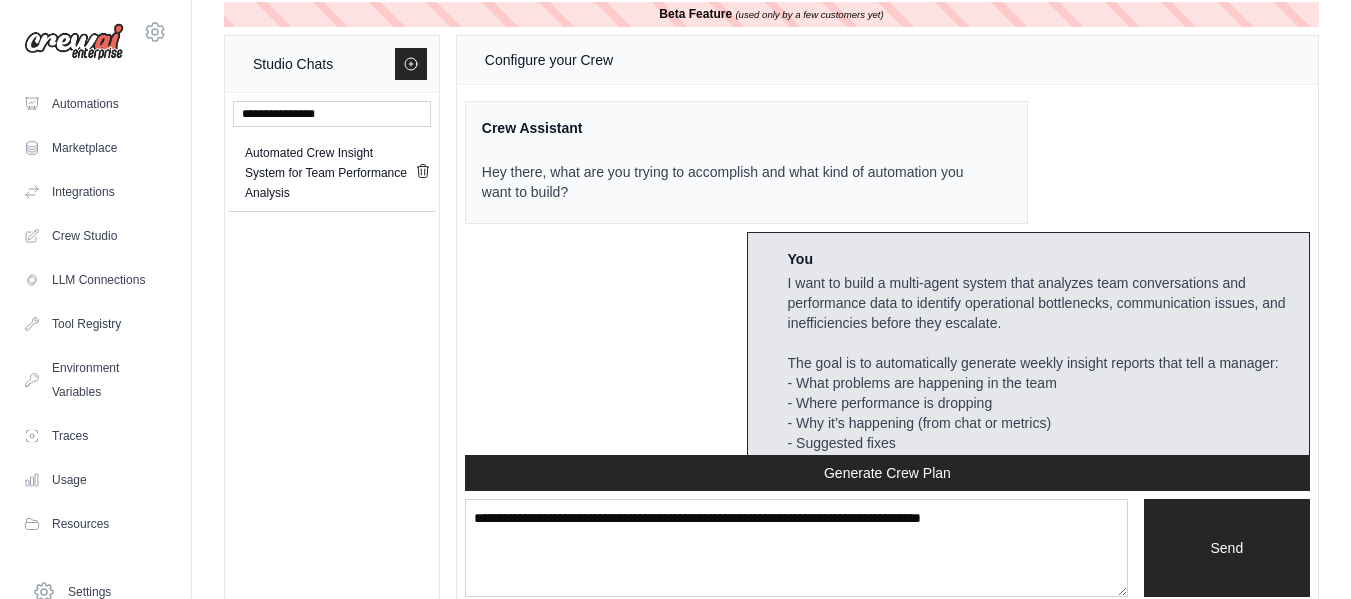 scroll, scrollTop: 0, scrollLeft: 0, axis: both 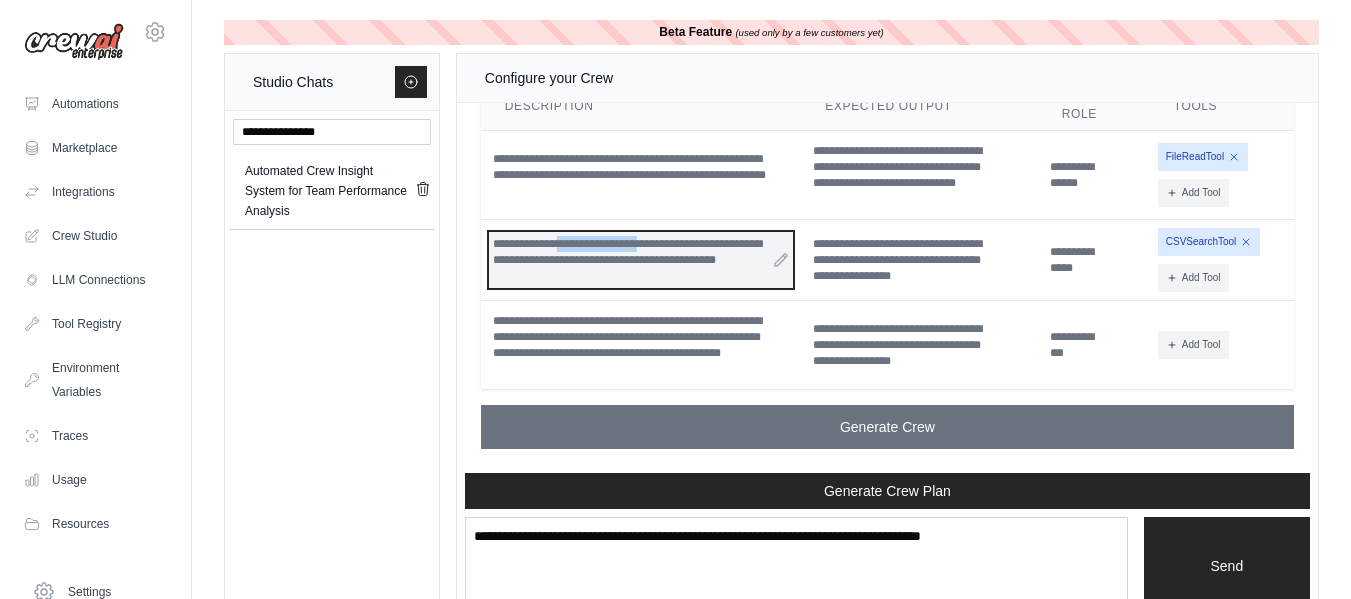 drag, startPoint x: 556, startPoint y: 236, endPoint x: 654, endPoint y: 241, distance: 98.12747 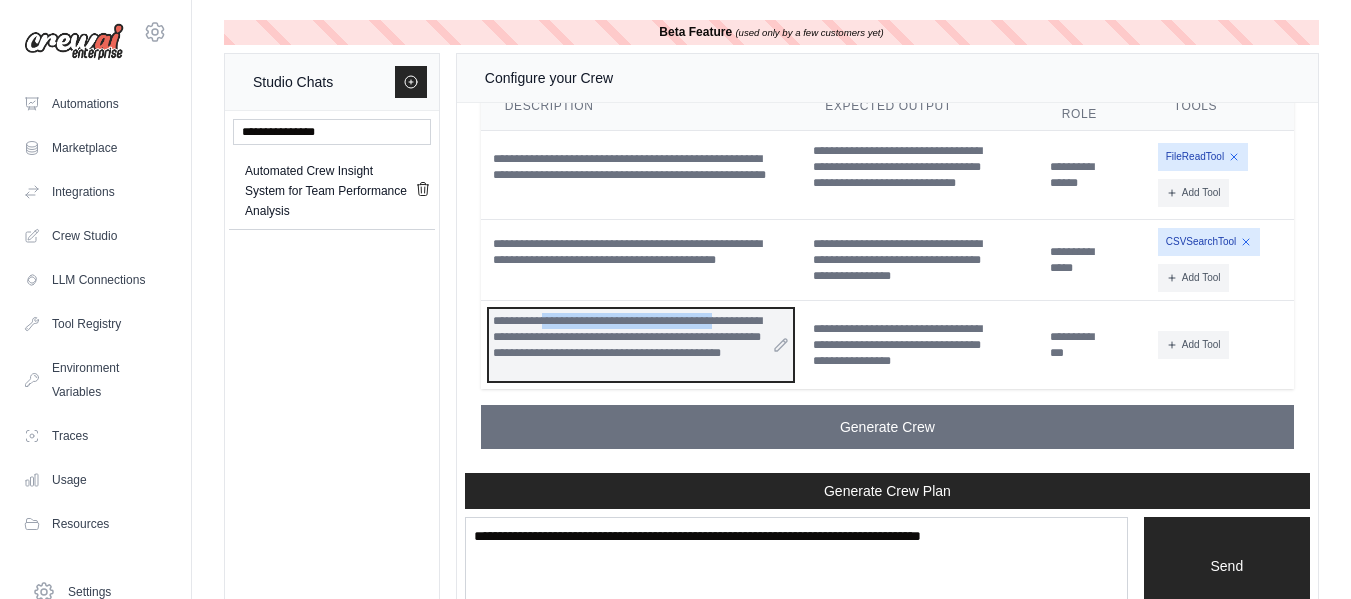 drag, startPoint x: 550, startPoint y: 319, endPoint x: 736, endPoint y: 326, distance: 186.13167 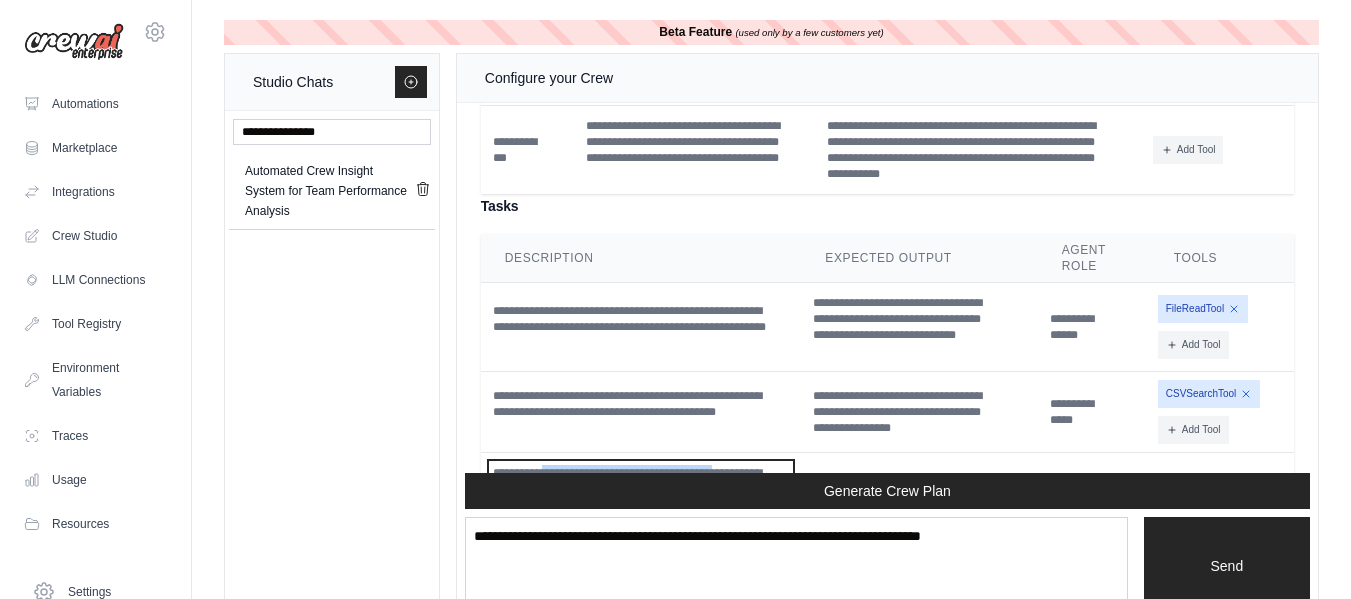 scroll, scrollTop: 3597, scrollLeft: 0, axis: vertical 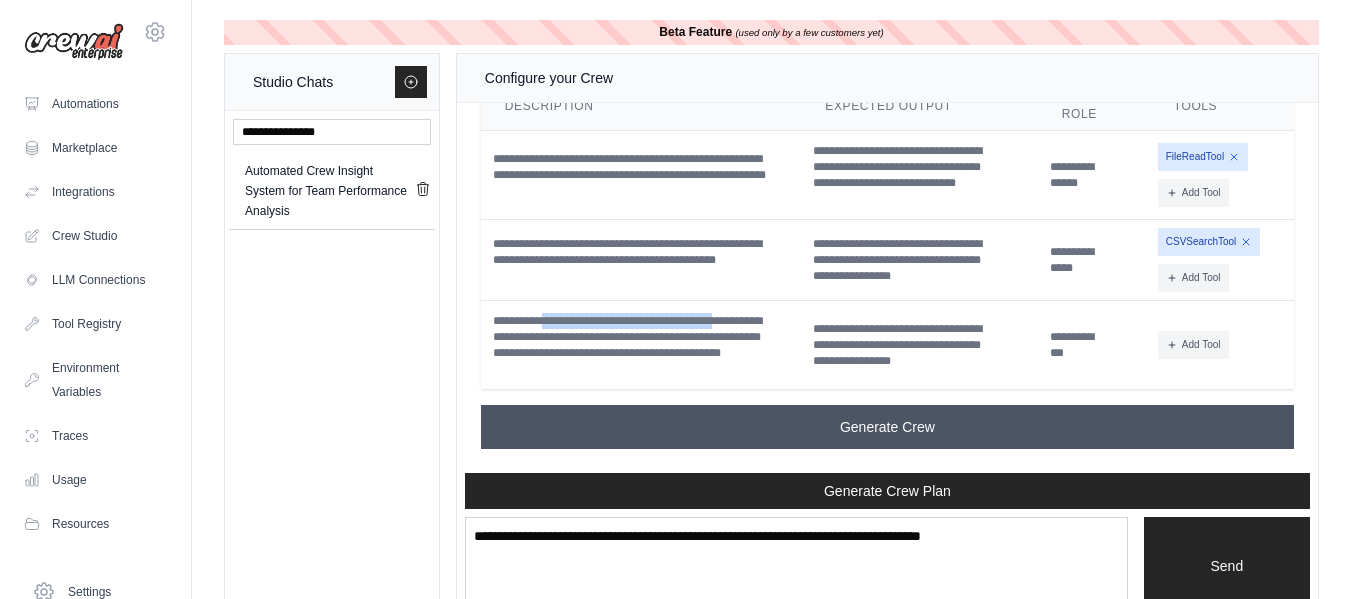 click on "Generate Crew" at bounding box center [887, 427] 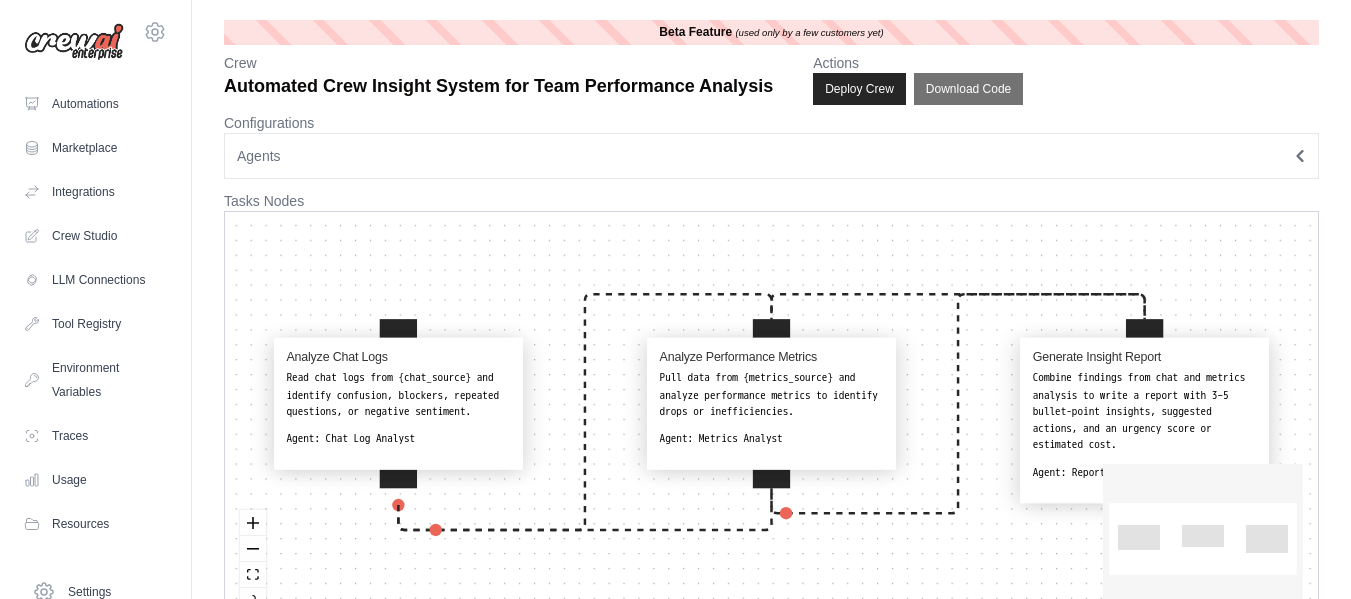 scroll, scrollTop: 0, scrollLeft: 0, axis: both 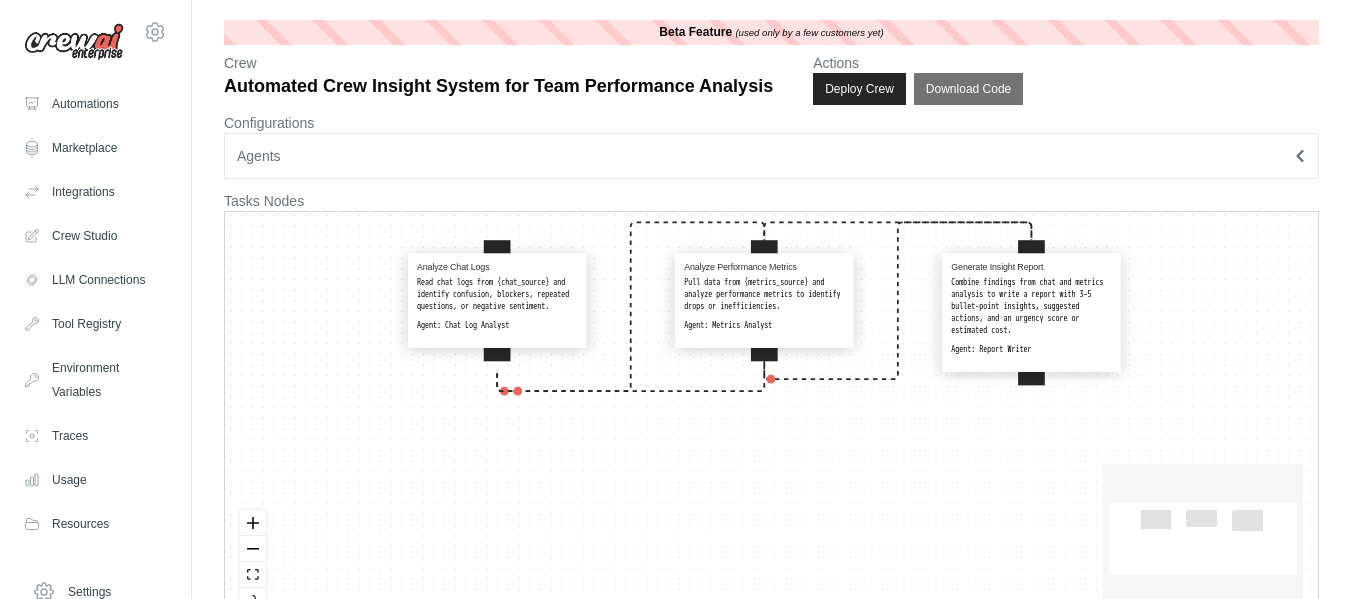 drag, startPoint x: 781, startPoint y: 252, endPoint x: 703, endPoint y: 111, distance: 161.13658 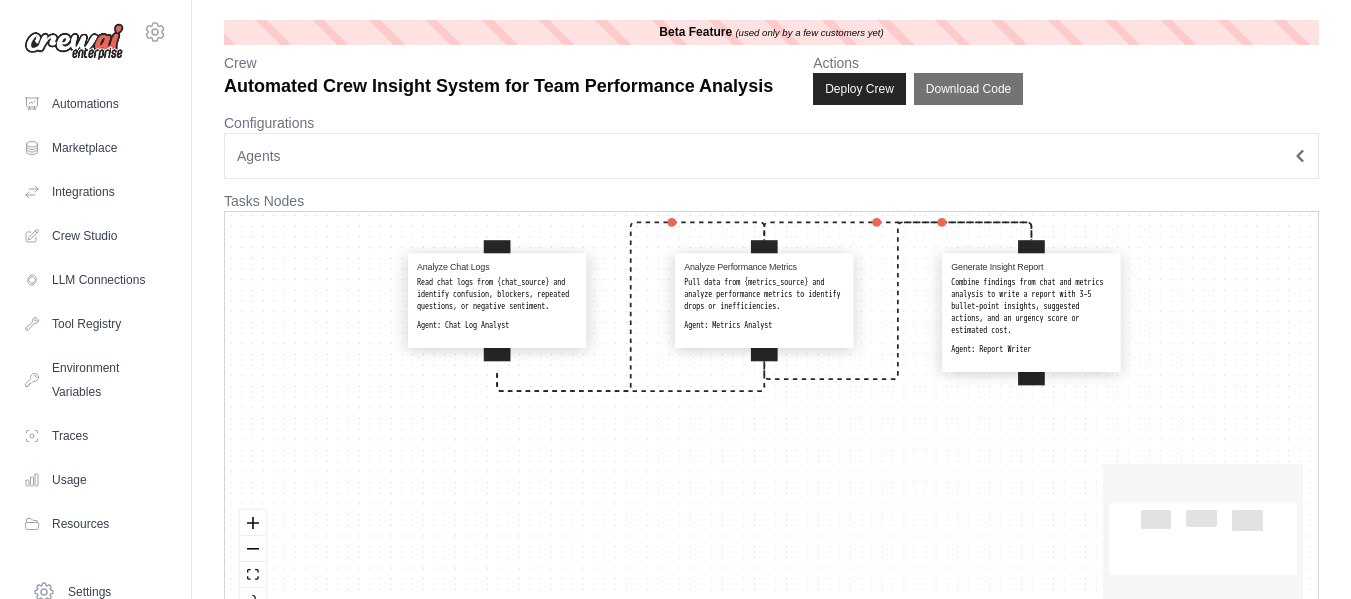 click on "**********" at bounding box center [771, 325] 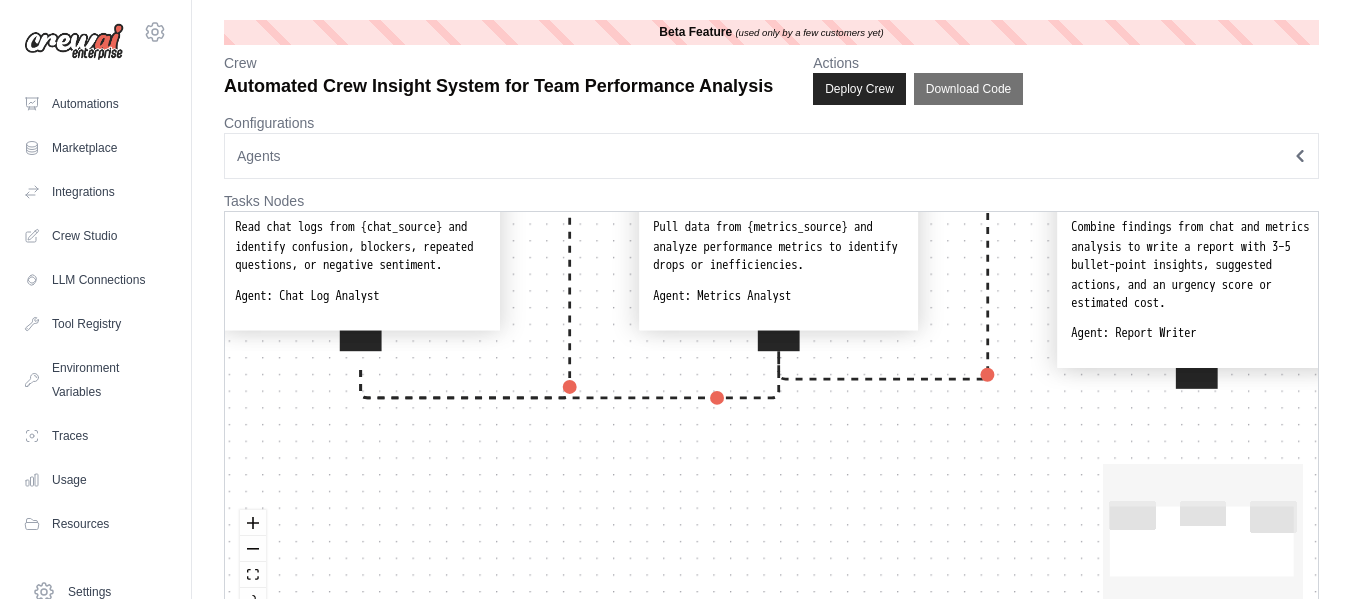 drag, startPoint x: 617, startPoint y: 399, endPoint x: 643, endPoint y: 472, distance: 77.491936 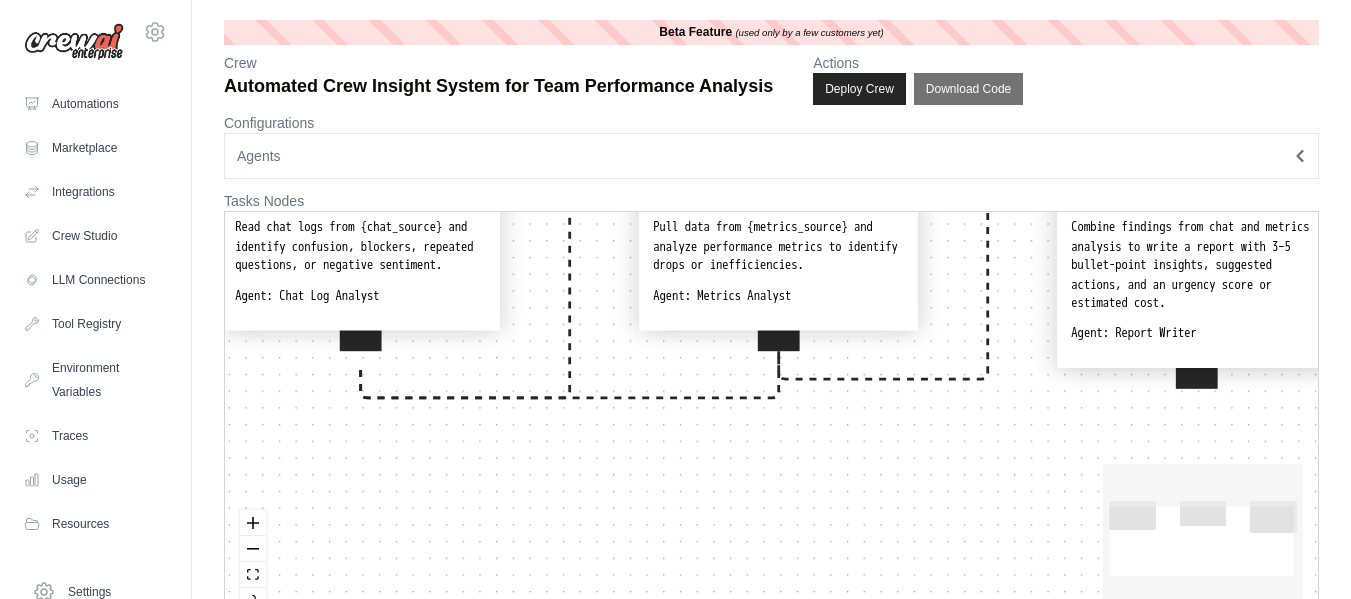 click on "Analyze Chat Logs Read chat logs from {chat_source} and identify confusion, blockers, repeated questions, or negative sentiment. Agent:   Chat Log Analyst Analyze Performance Metrics Pull data from {metrics_source} and analyze performance metrics to identify drops or inefficiencies. Agent:   Metrics Analyst Generate Insight Report Combine findings from chat and metrics analysis to write a report with 3–5 bullet-point insights, suggested actions, and an urgency score or estimated cost. Agent:   Report Writer" at bounding box center (771, 420) 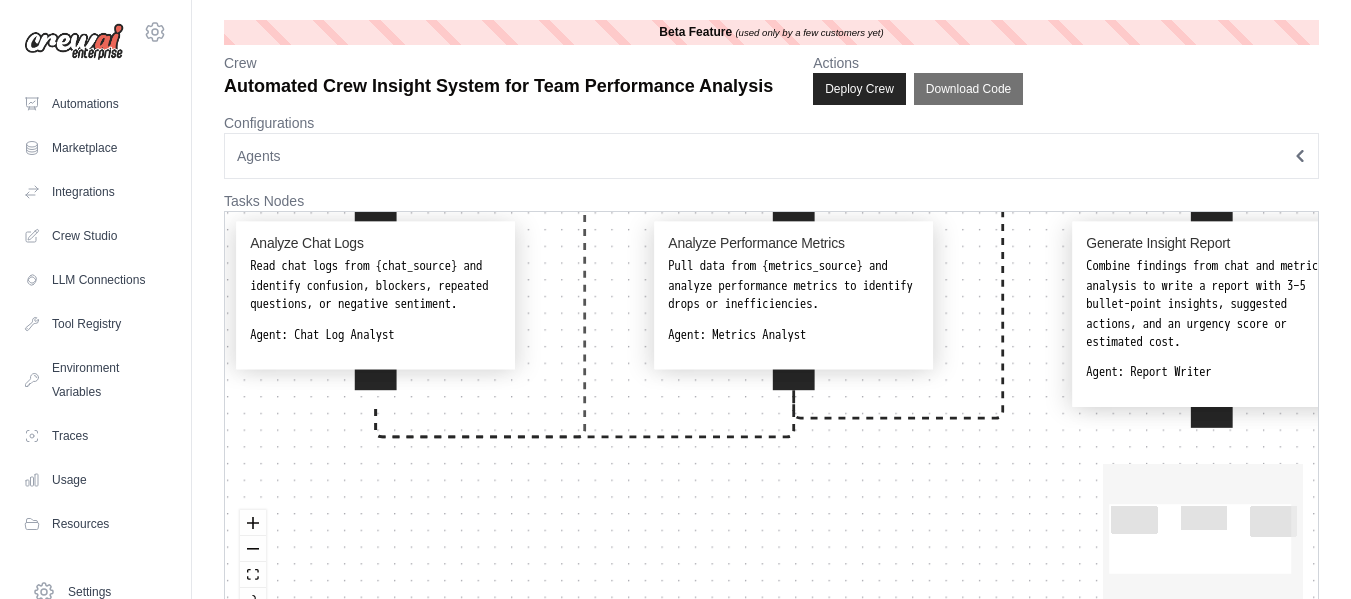 drag, startPoint x: 587, startPoint y: 271, endPoint x: 597, endPoint y: 330, distance: 59.841457 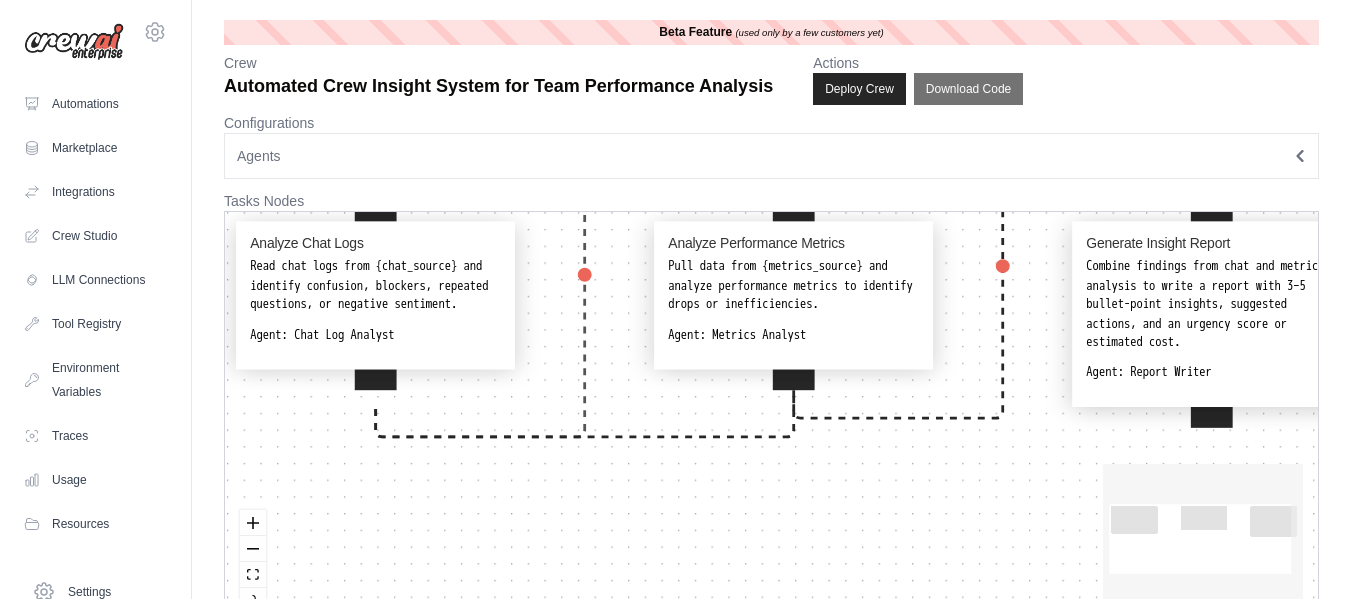 click 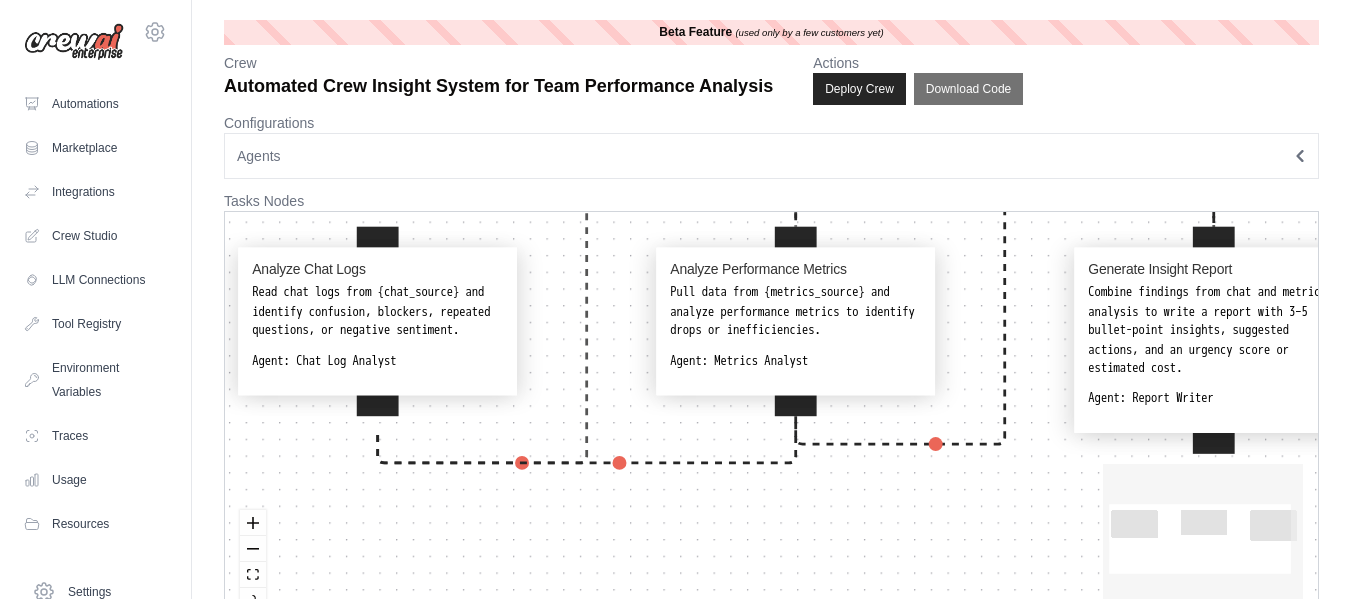 drag, startPoint x: 566, startPoint y: 313, endPoint x: 581, endPoint y: 384, distance: 72.56721 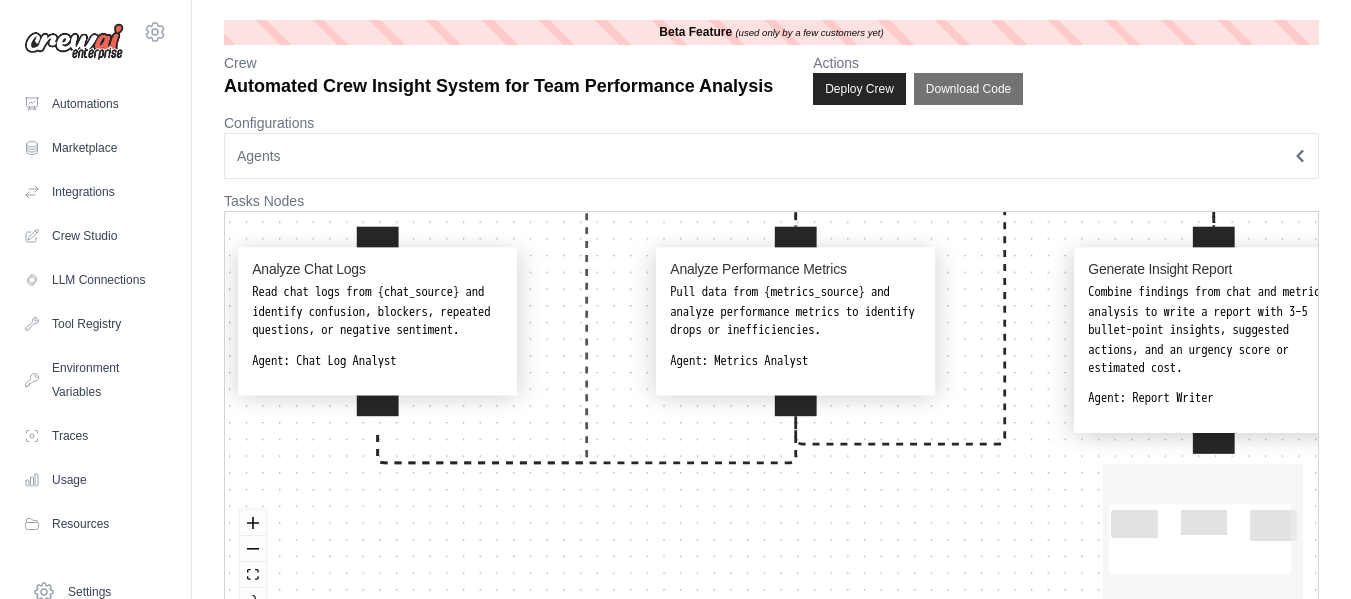 click on "Analyze Chat Logs Read chat logs from {chat_source} and identify confusion, blockers, repeated questions, or negative sentiment. Agent:   Chat Log Analyst Analyze Performance Metrics Pull data from {metrics_source} and analyze performance metrics to identify drops or inefficiencies. Agent:   Metrics Analyst Generate Insight Report Combine findings from chat and metrics analysis to write a report with 3–5 bullet-point insights, suggested actions, and an urgency score or estimated cost. Agent:   Report Writer" at bounding box center [771, 420] 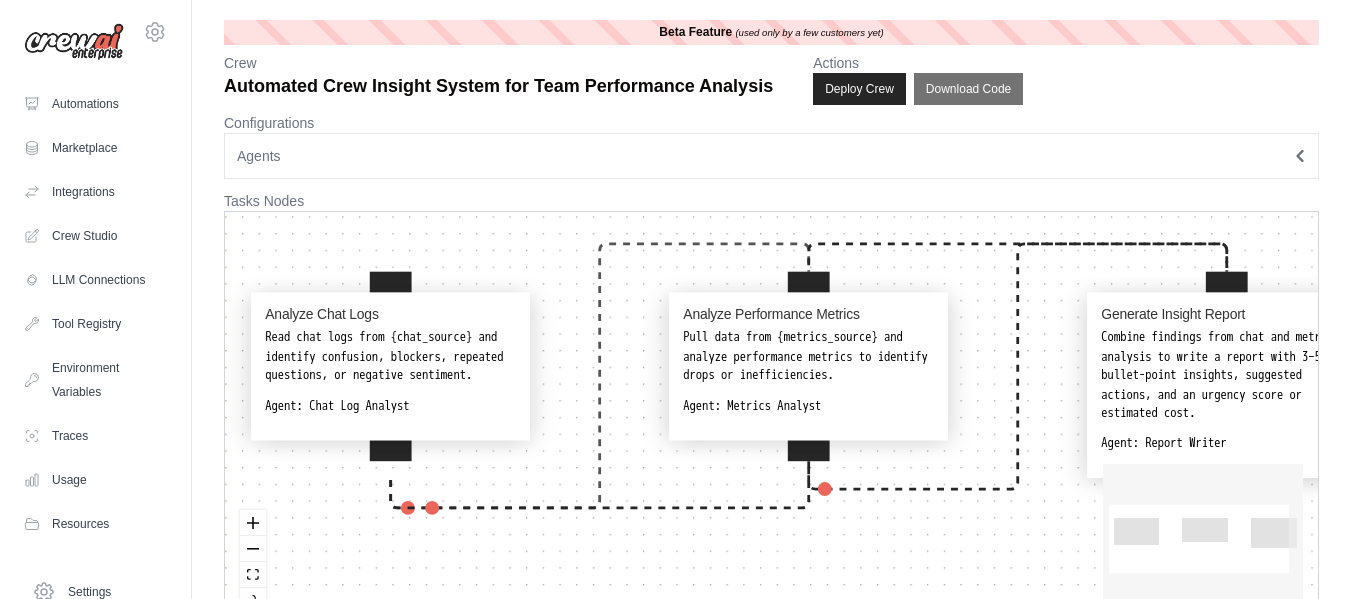click on "Read chat logs from {chat_source} and identify confusion, blockers, repeated questions, or negative sentiment." at bounding box center [390, 357] 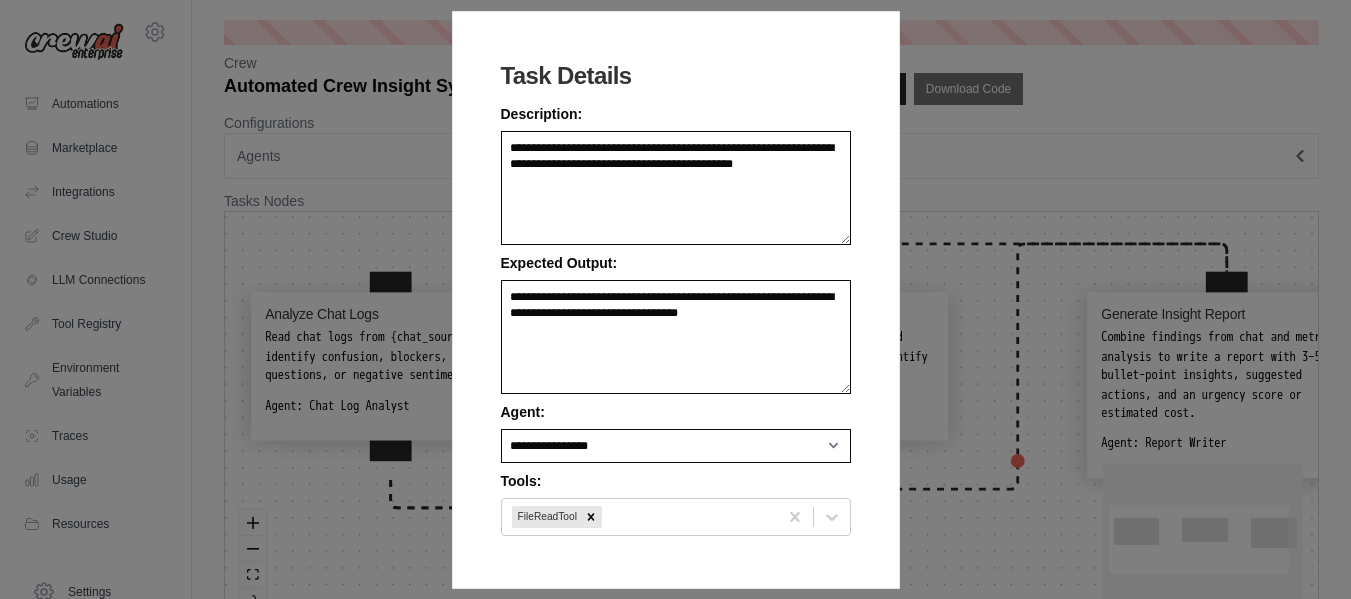 click on "**********" at bounding box center (675, 299) 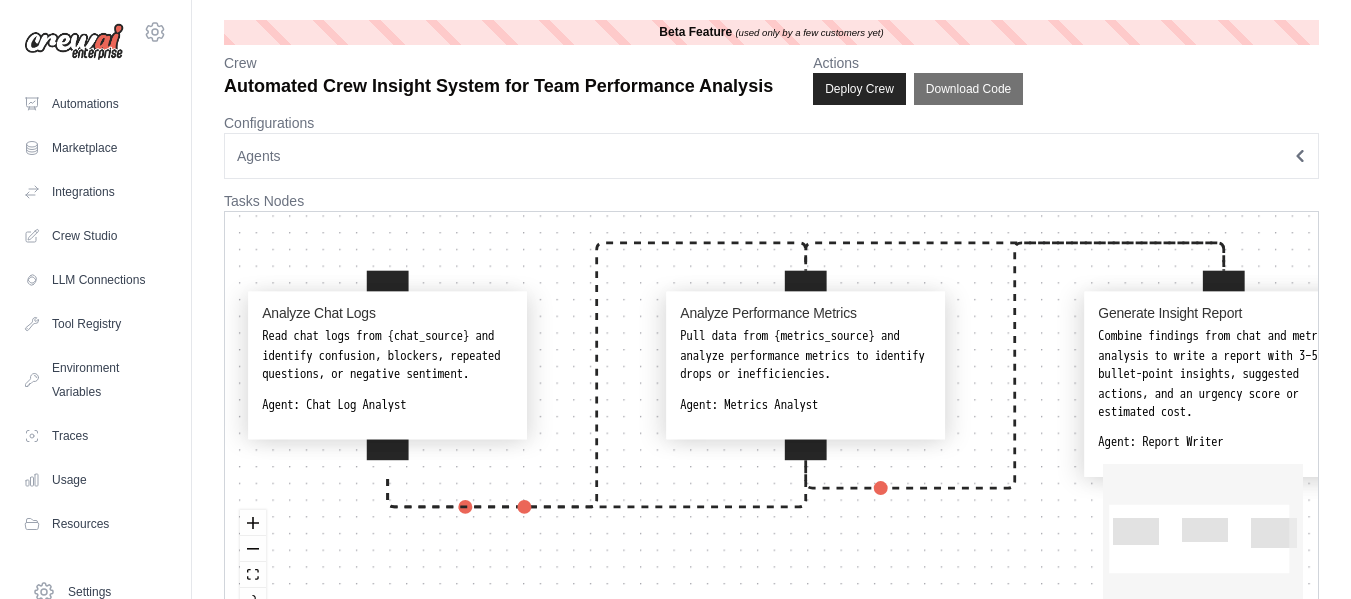 drag, startPoint x: 536, startPoint y: 290, endPoint x: 492, endPoint y: 246, distance: 62.225395 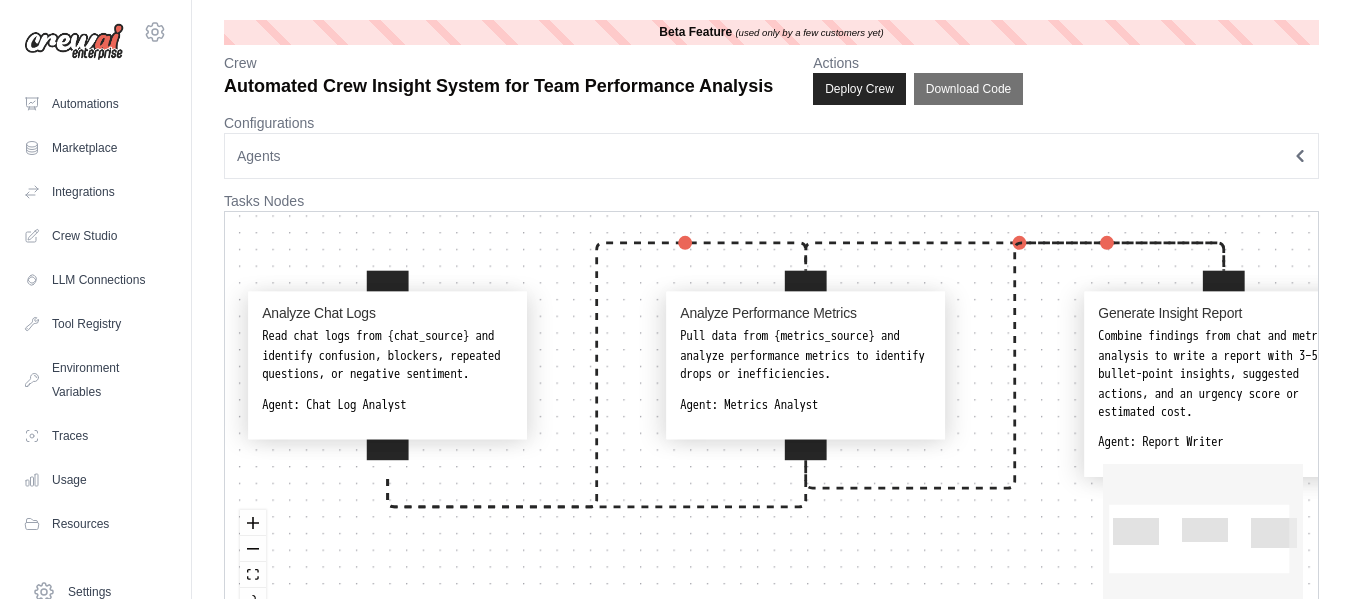 click on "Analyze Chat Logs Read chat logs from {chat_source} and identify confusion, blockers, repeated questions, or negative sentiment. Agent:   Chat Log Analyst Analyze Performance Metrics Pull data from {metrics_source} and analyze performance metrics to identify drops or inefficiencies. Agent:   Metrics Analyst Generate Insight Report Combine findings from chat and metrics analysis to write a report with 3–5 bullet-point insights, suggested actions, and an urgency score or estimated cost. Agent:   Report Writer" at bounding box center (771, 420) 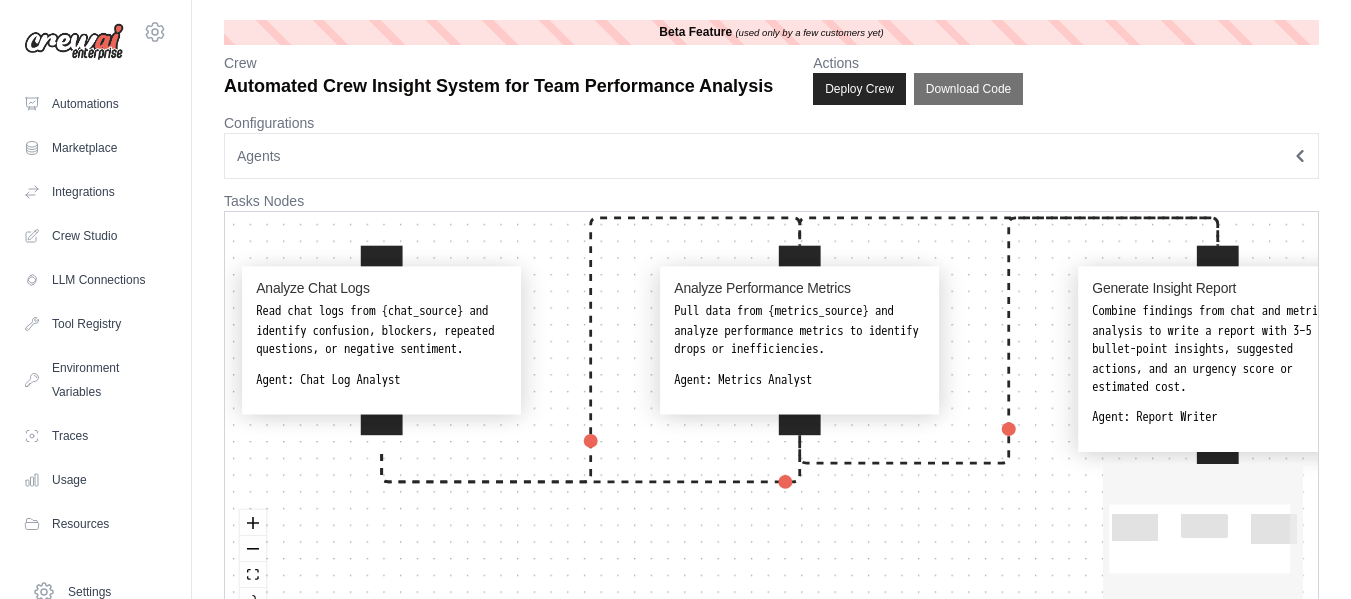 drag, startPoint x: 473, startPoint y: 233, endPoint x: 520, endPoint y: 262, distance: 55.226807 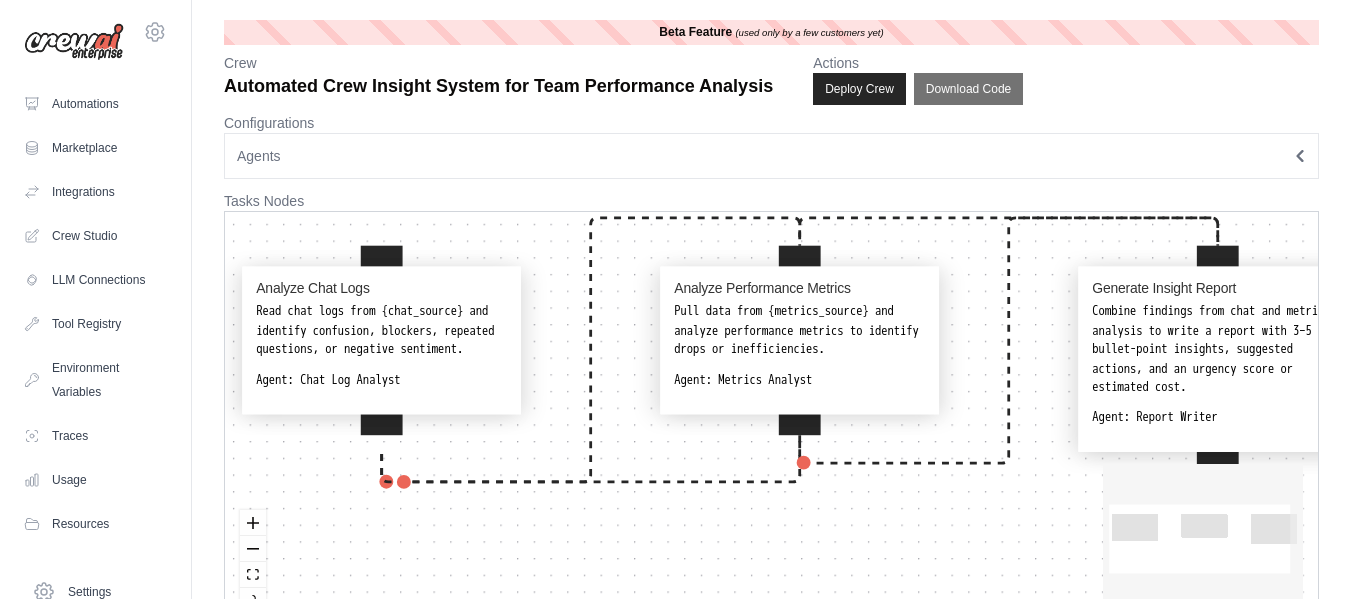 click on "Analyze Chat Logs Read chat logs from {chat_source} and identify confusion, blockers, repeated questions, or negative sentiment. Agent:   Chat Log Analyst Analyze Performance Metrics Pull data from {metrics_source} and analyze performance metrics to identify drops or inefficiencies. Agent:   Metrics Analyst Generate Insight Report Combine findings from chat and metrics analysis to write a report with 3–5 bullet-point insights, suggested actions, and an urgency score or estimated cost. Agent:   Report Writer" at bounding box center [771, 420] 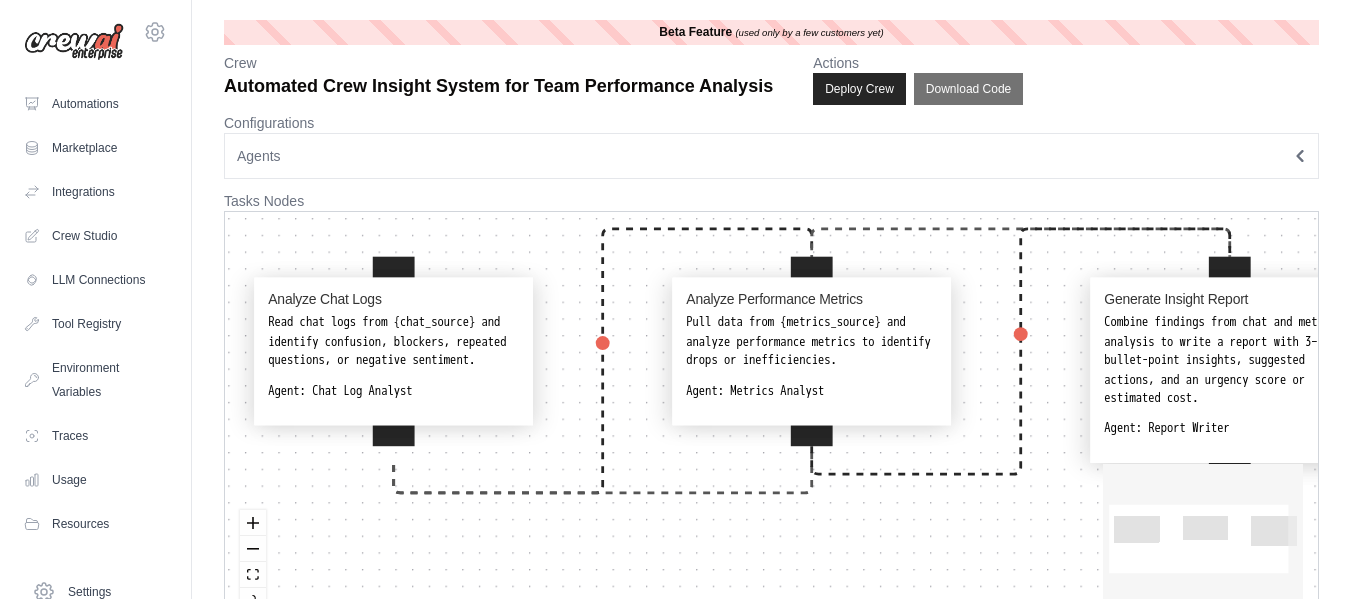 drag, startPoint x: 693, startPoint y: 479, endPoint x: 614, endPoint y: 475, distance: 79.101204 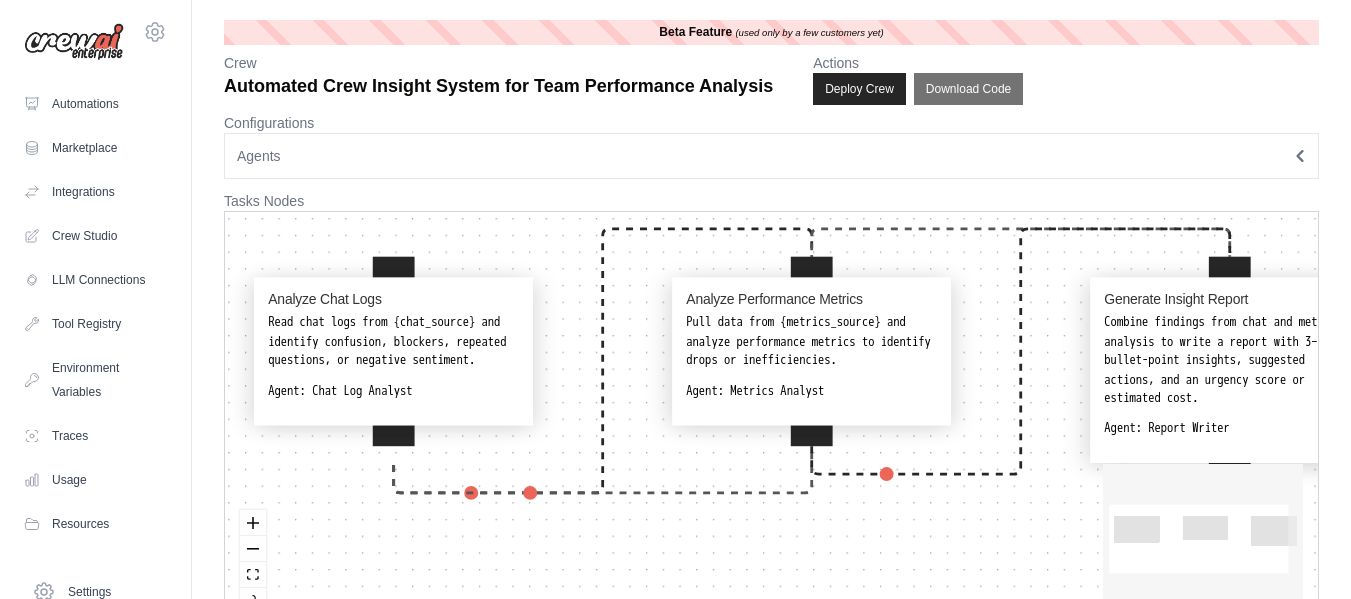 click at bounding box center [-164, 278] 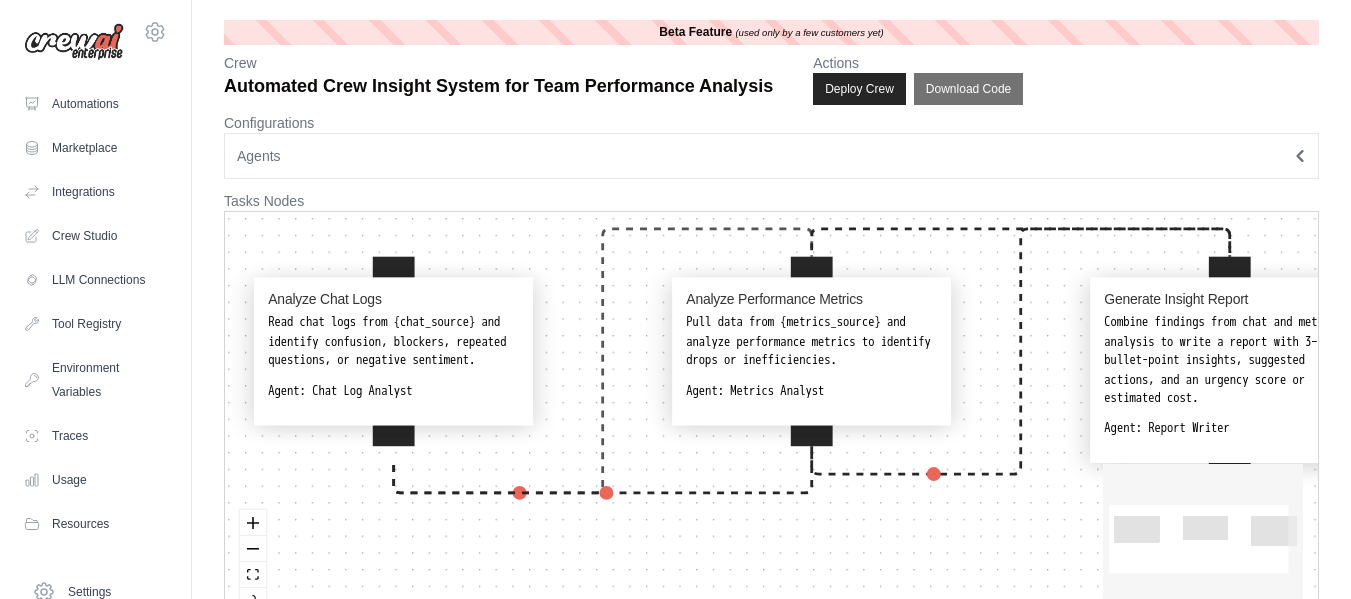 drag, startPoint x: 608, startPoint y: 454, endPoint x: 558, endPoint y: 452, distance: 50.039986 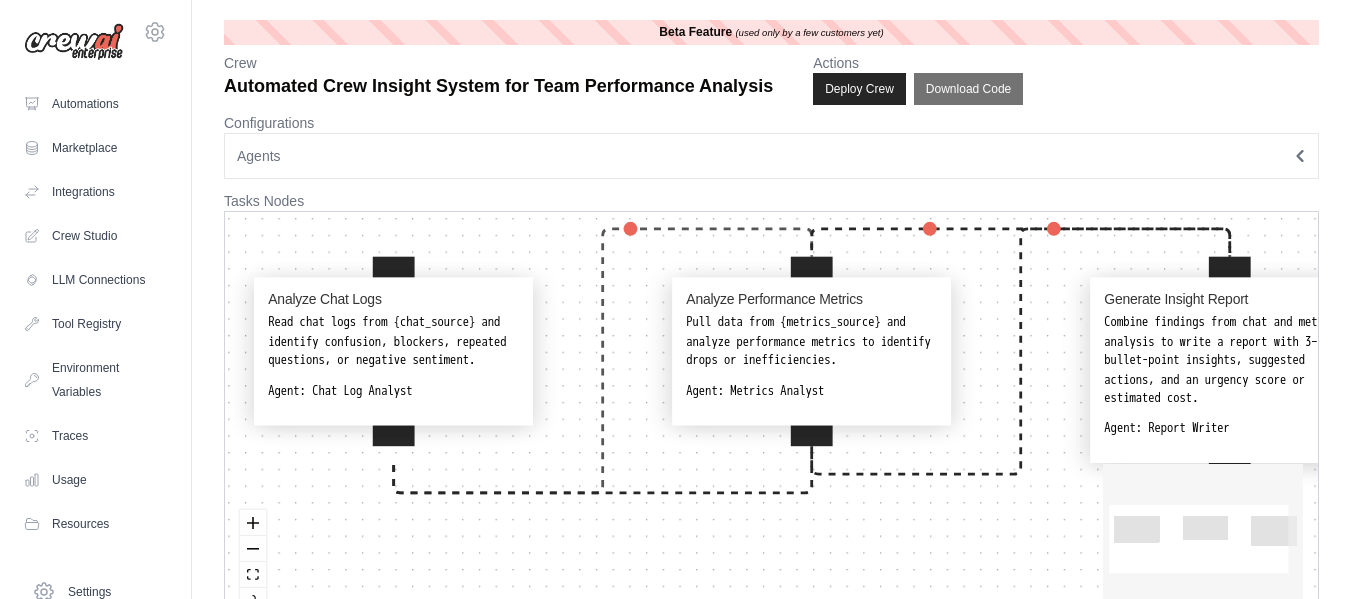 click on "Analyze Chat Logs Read chat logs from {chat_source} and identify confusion, blockers, repeated questions, or negative sentiment. Agent:   Chat Log Analyst Analyze Performance Metrics Pull data from {metrics_source} and analyze performance metrics to identify drops or inefficiencies. Agent:   Metrics Analyst Generate Insight Report Combine findings from chat and metrics analysis to write a report with 3–5 bullet-point insights, suggested actions, and an urgency score or estimated cost. Agent:   Report Writer" at bounding box center [771, 420] 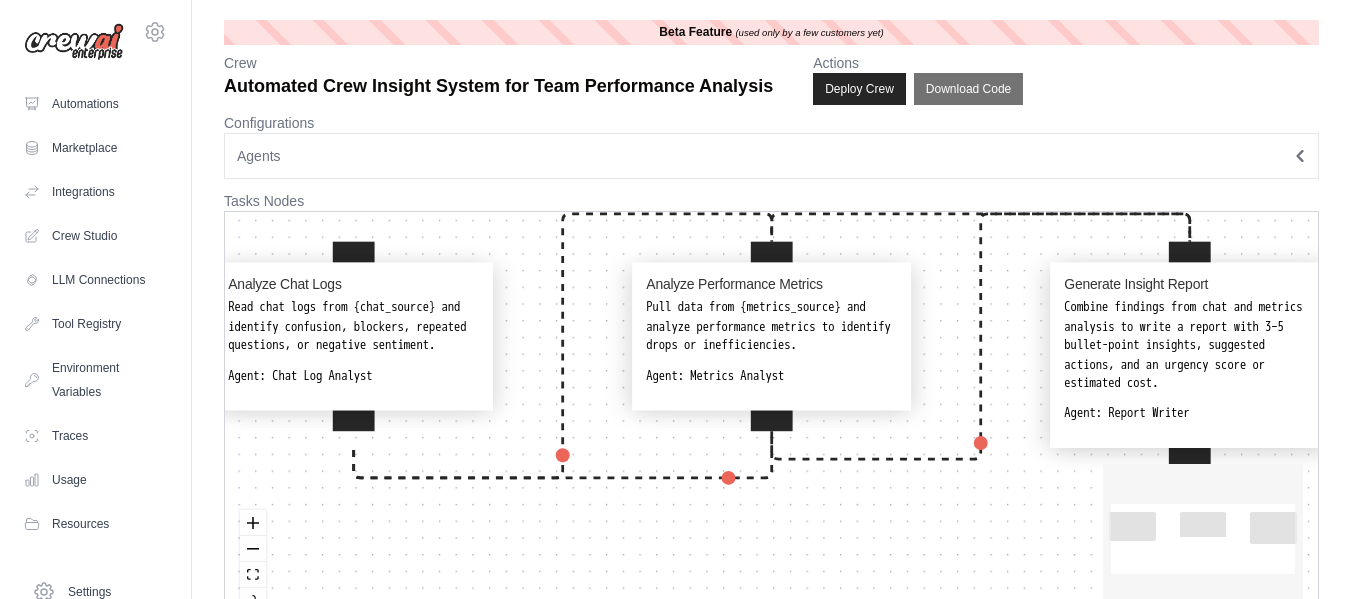 drag, startPoint x: 672, startPoint y: 454, endPoint x: 631, endPoint y: 439, distance: 43.65776 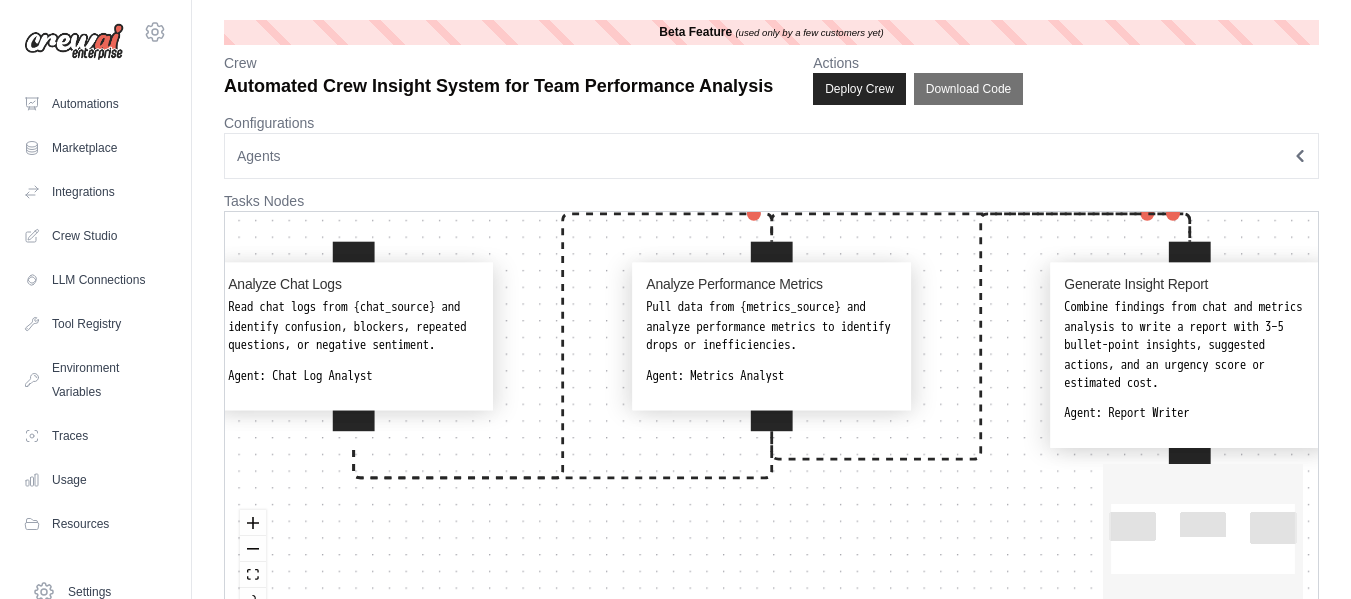 click on "Analyze Chat Logs Read chat logs from {chat_source} and identify confusion, blockers, repeated questions, or negative sentiment. Agent:   Chat Log Analyst Analyze Performance Metrics Pull data from {metrics_source} and analyze performance metrics to identify drops or inefficiencies. Agent:   Metrics Analyst Generate Insight Report Combine findings from chat and metrics analysis to write a report with 3–5 bullet-point insights, suggested actions, and an urgency score or estimated cost. Agent:   Report Writer" at bounding box center [771, 420] 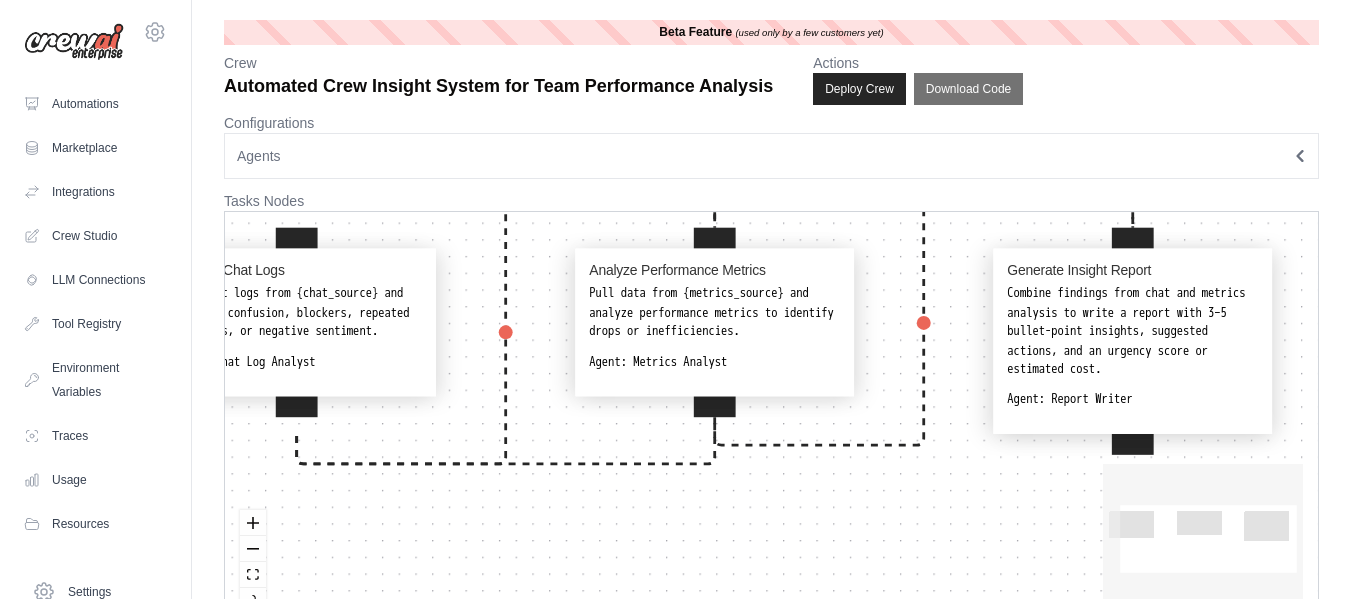 drag, startPoint x: 946, startPoint y: 422, endPoint x: 877, endPoint y: 405, distance: 71.063354 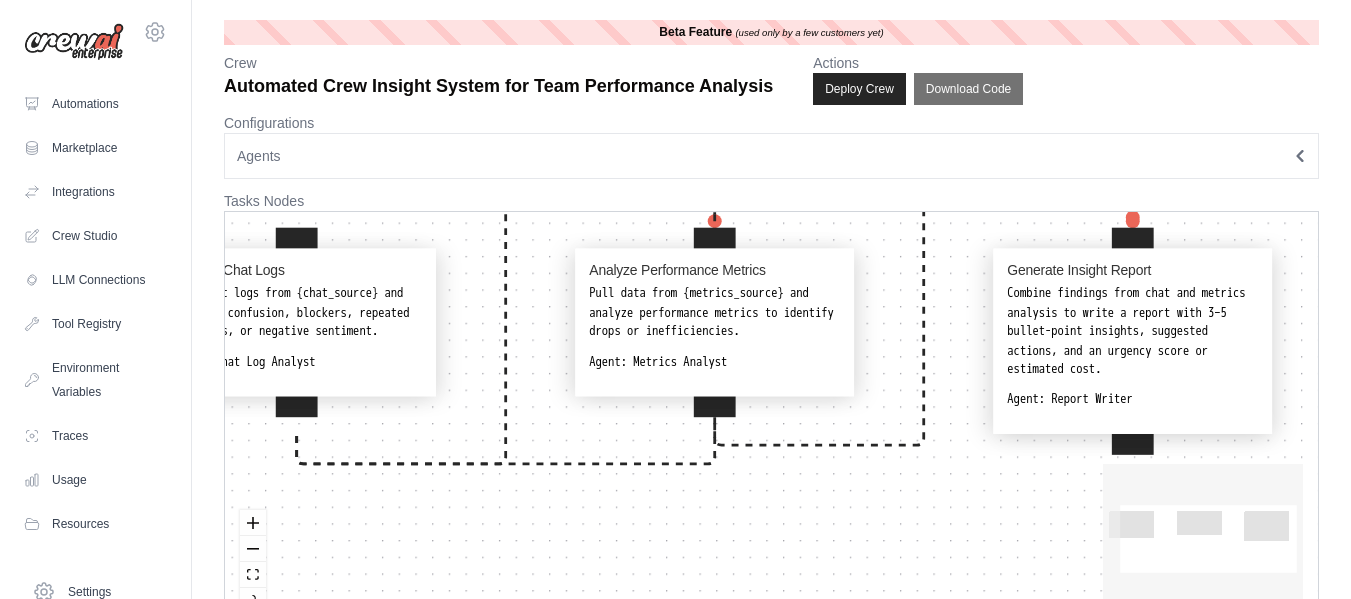click on "Analyze Chat Logs Read chat logs from {chat_source} and identify confusion, blockers, repeated questions, or negative sentiment. Agent:   Chat Log Analyst Analyze Performance Metrics Pull data from {metrics_source} and analyze performance metrics to identify drops or inefficiencies. Agent:   Metrics Analyst Generate Insight Report Combine findings from chat and metrics analysis to write a report with 3–5 bullet-point insights, suggested actions, and an urgency score or estimated cost. Agent:   Report Writer" at bounding box center (771, 420) 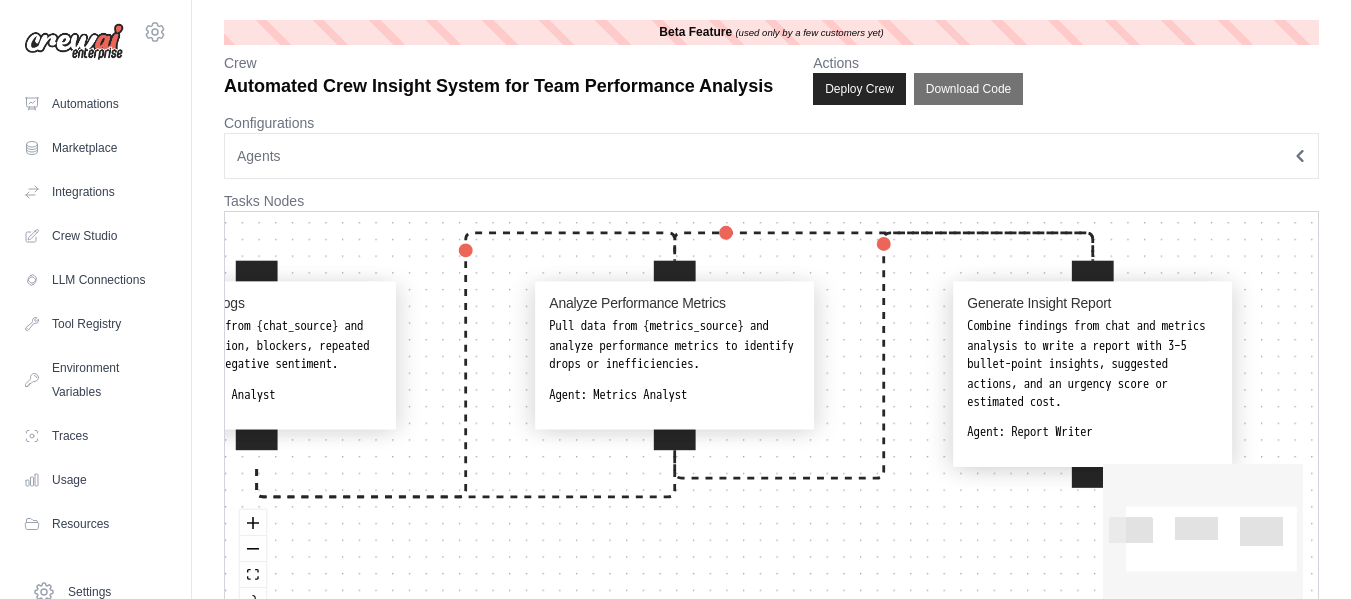 drag, startPoint x: 981, startPoint y: 462, endPoint x: 923, endPoint y: 506, distance: 72.8011 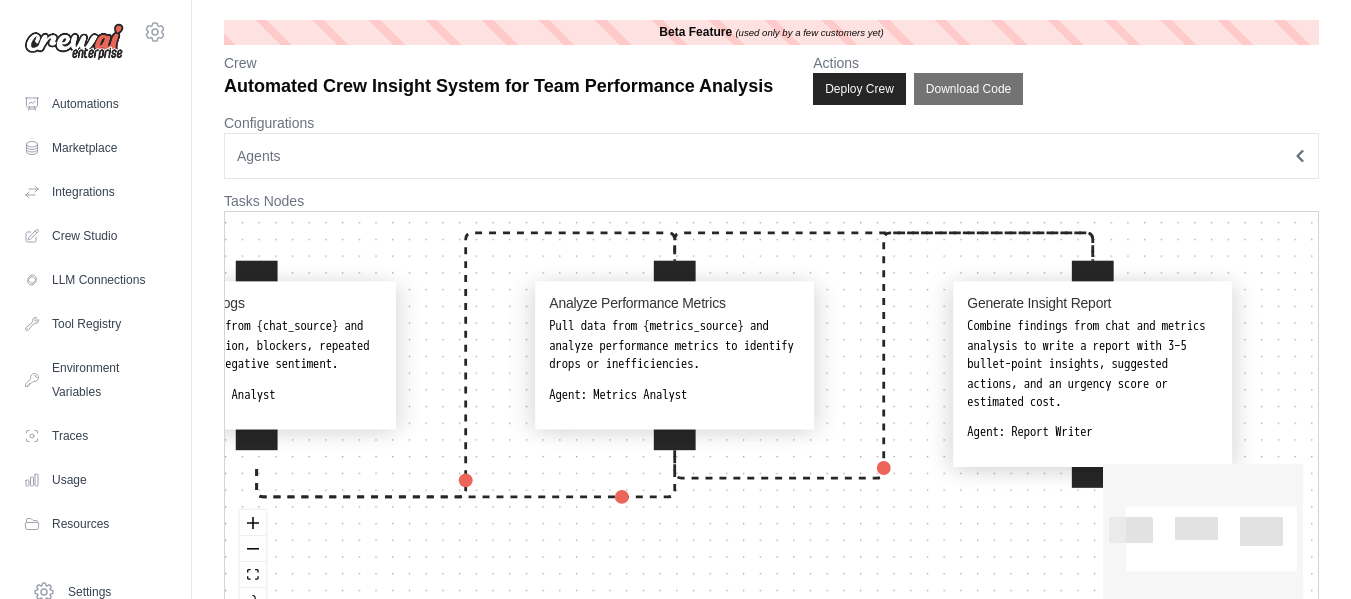 click on "Analyze Chat Logs Read chat logs from {chat_source} and identify confusion, blockers, repeated questions, or negative sentiment. Agent:   Chat Log Analyst Analyze Performance Metrics Pull data from {metrics_source} and analyze performance metrics to identify drops or inefficiencies. Agent:   Metrics Analyst Generate Insight Report Combine findings from chat and metrics analysis to write a report with 3–5 bullet-point insights, suggested actions, and an urgency score or estimated cost. Agent:   Report Writer" at bounding box center [771, 420] 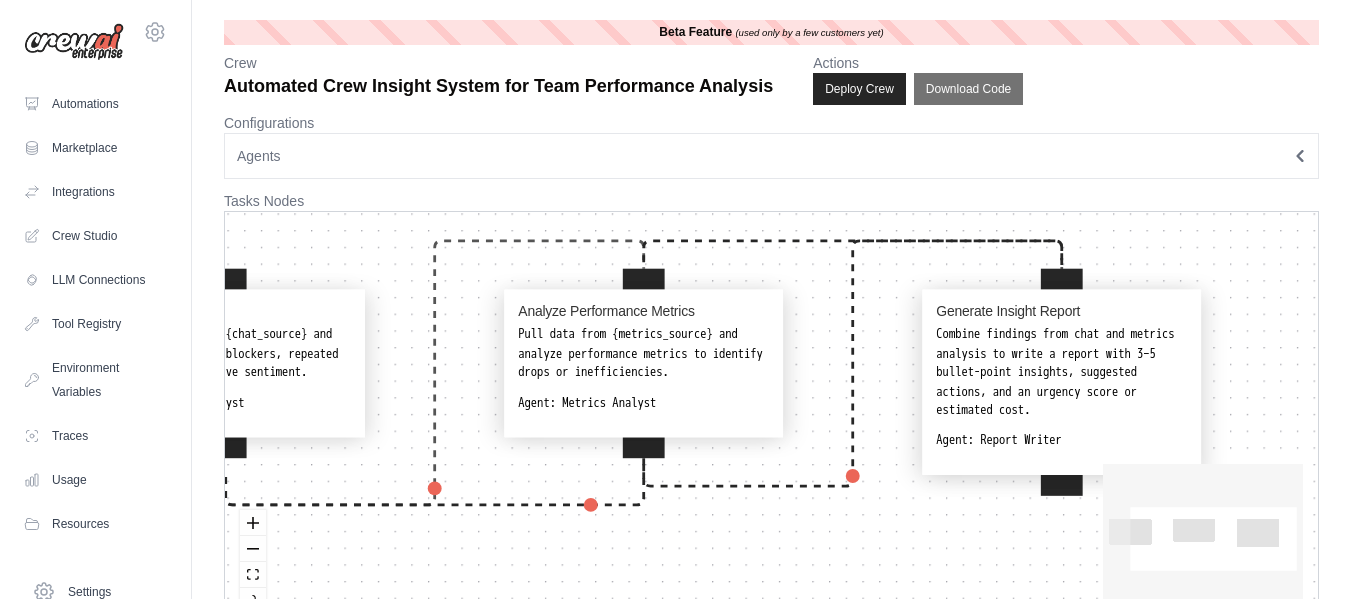 click 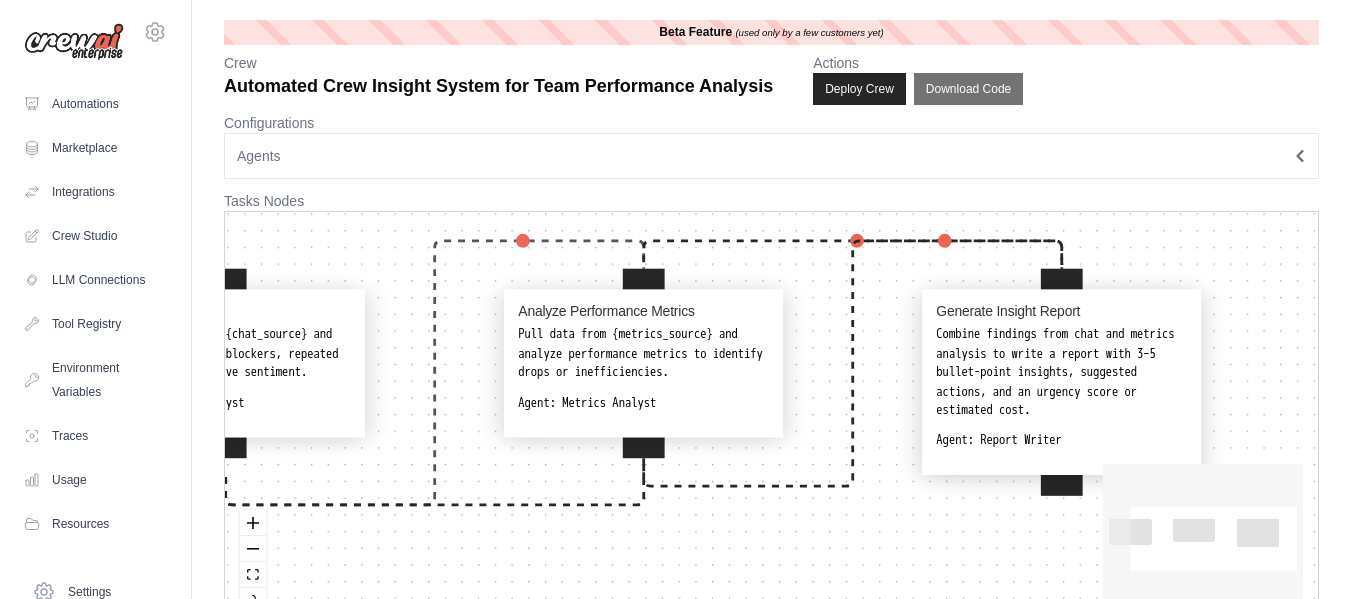 drag, startPoint x: 433, startPoint y: 430, endPoint x: 380, endPoint y: 292, distance: 147.8276 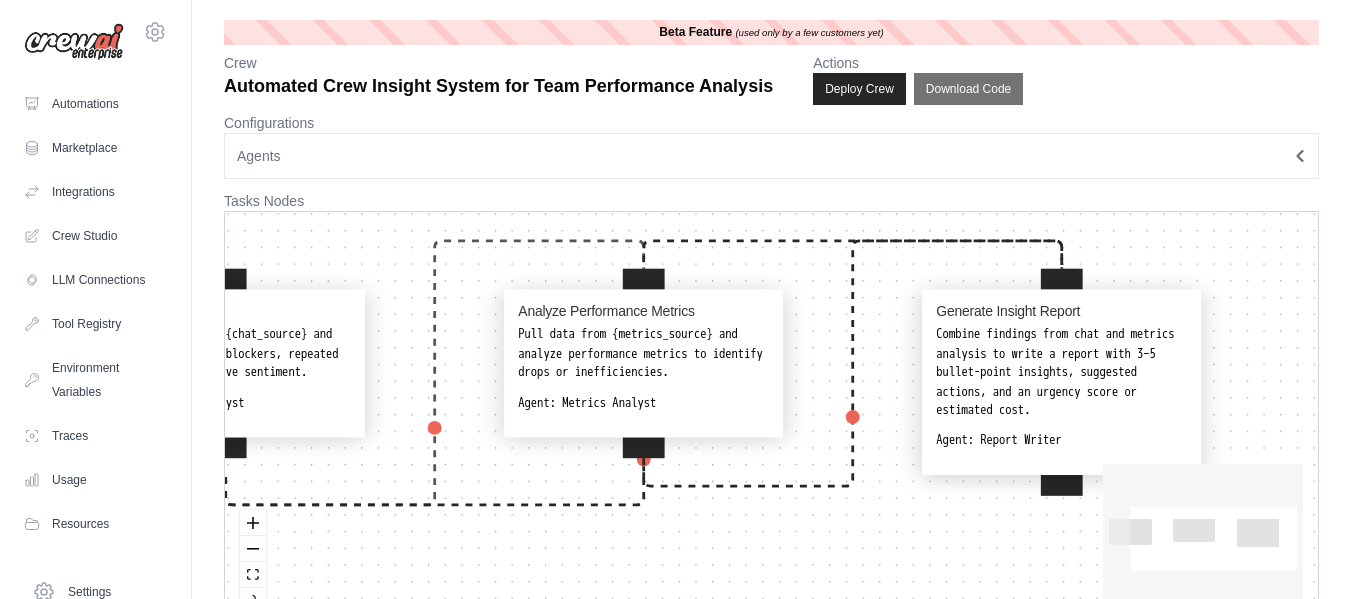 click on "Analyze Chat Logs Read chat logs from {chat_source} and identify confusion, blockers, repeated questions, or negative sentiment. Agent:   Chat Log Analyst Analyze Performance Metrics Pull data from {metrics_source} and analyze performance metrics to identify drops or inefficiencies. Agent:   Metrics Analyst Generate Insight Report Combine findings from chat and metrics analysis to write a report with 3–5 bullet-point insights, suggested actions, and an urgency score or estimated cost. Agent:   Report Writer" at bounding box center (771, 420) 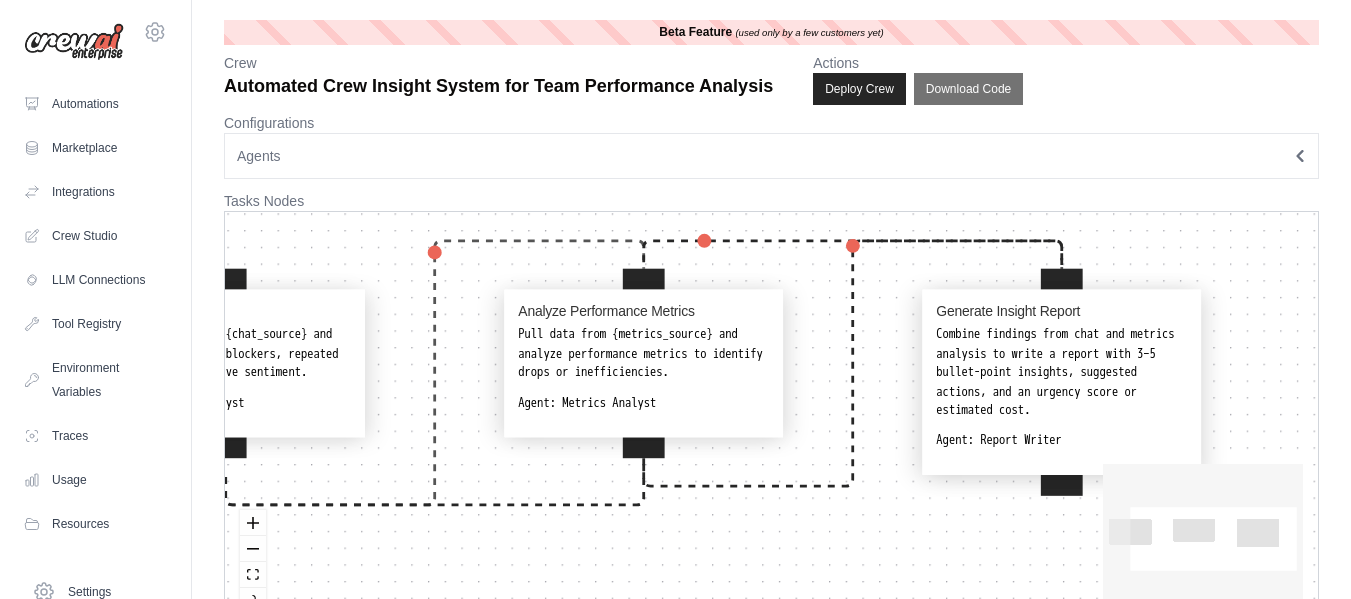 drag, startPoint x: 432, startPoint y: 298, endPoint x: 368, endPoint y: 233, distance: 91.21951 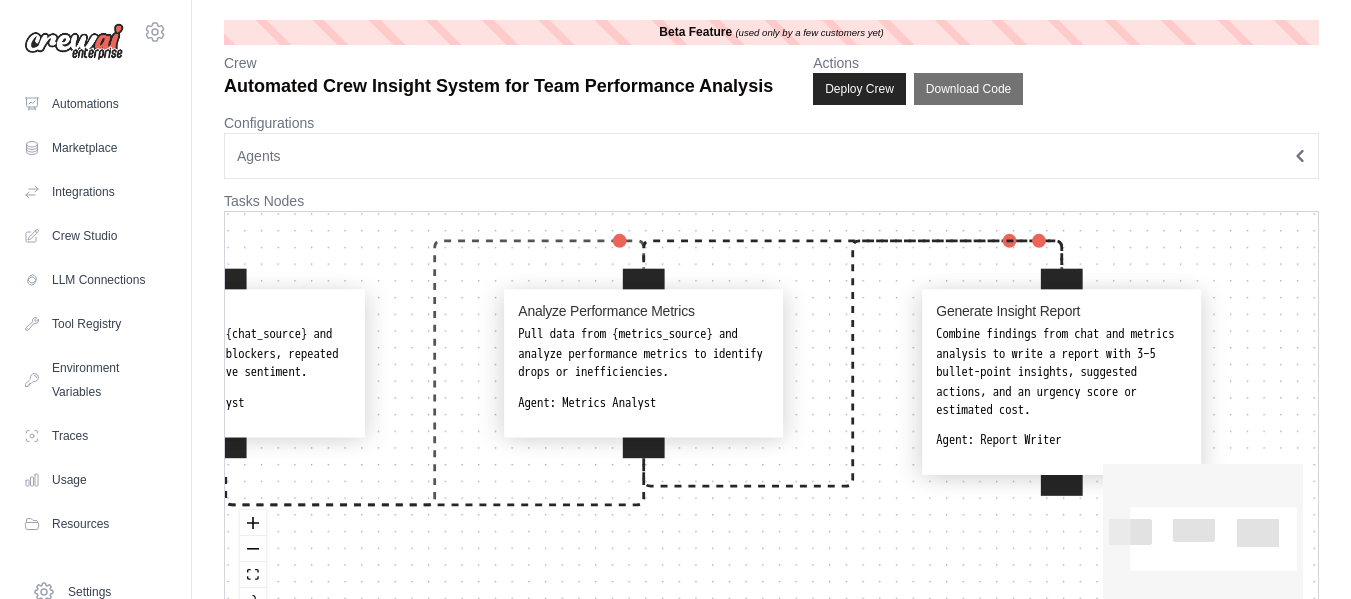click on "Analyze Chat Logs Read chat logs from {chat_source} and identify confusion, blockers, repeated questions, or negative sentiment. Agent:   Chat Log Analyst Analyze Performance Metrics Pull data from {metrics_source} and analyze performance metrics to identify drops or inefficiencies. Agent:   Metrics Analyst Generate Insight Report Combine findings from chat and metrics analysis to write a report with 3–5 bullet-point insights, suggested actions, and an urgency score or estimated cost. Agent:   Report Writer" at bounding box center [771, 420] 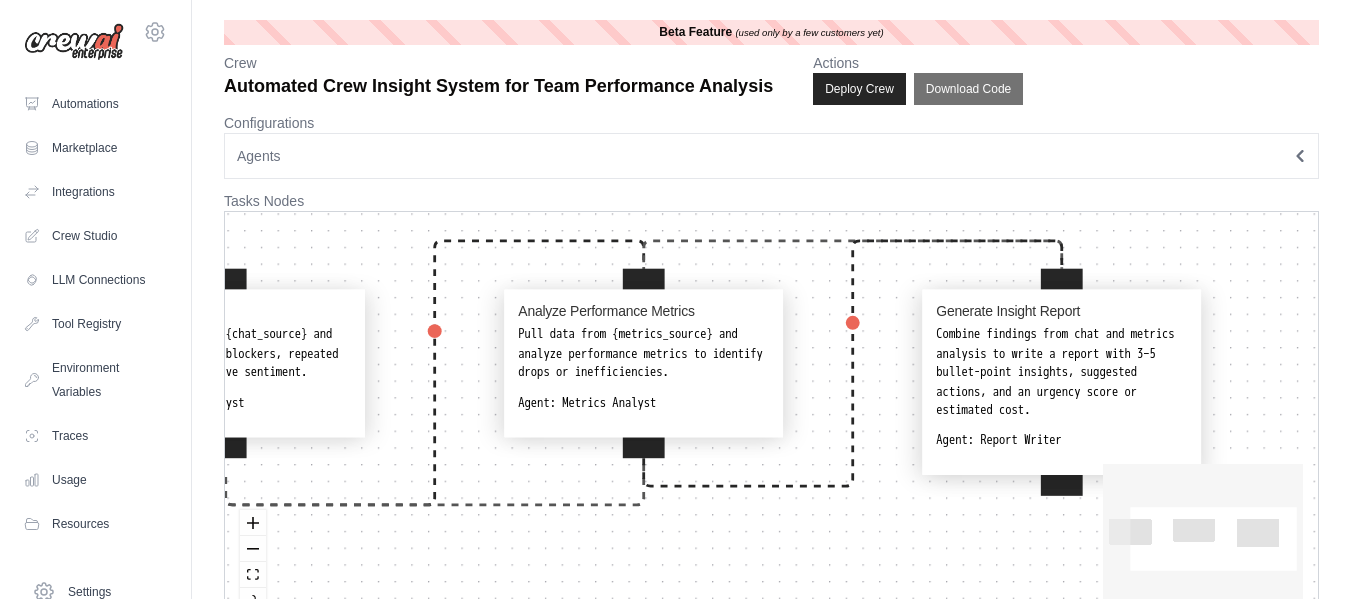 click 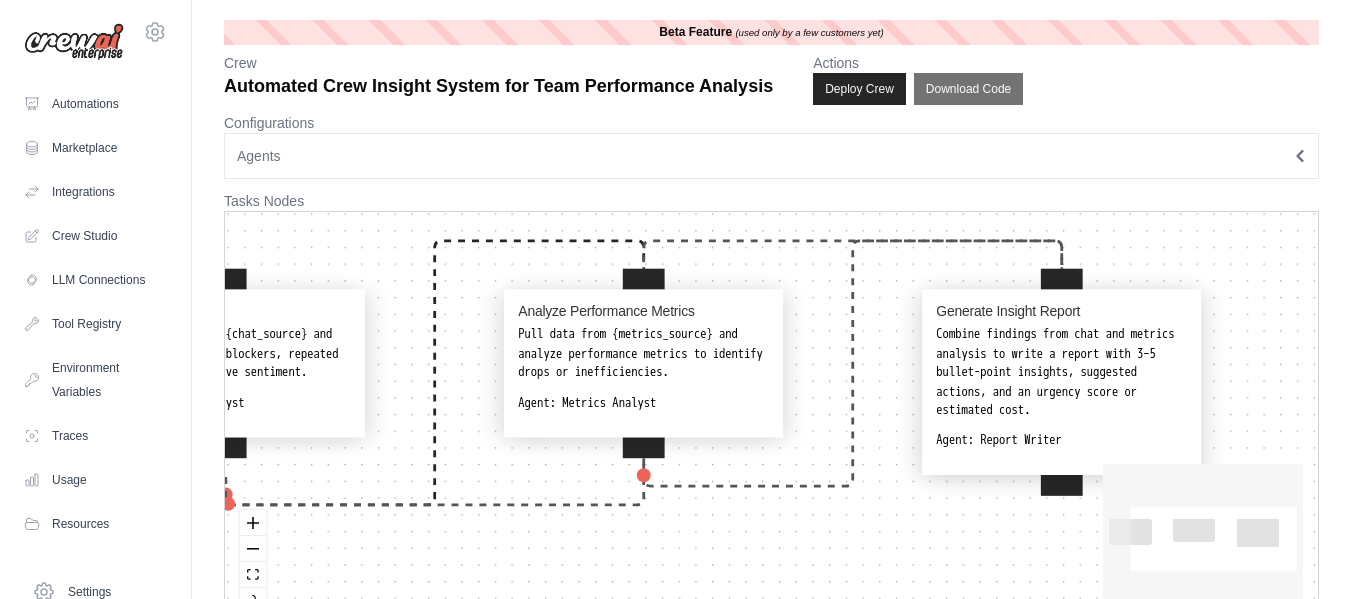 click 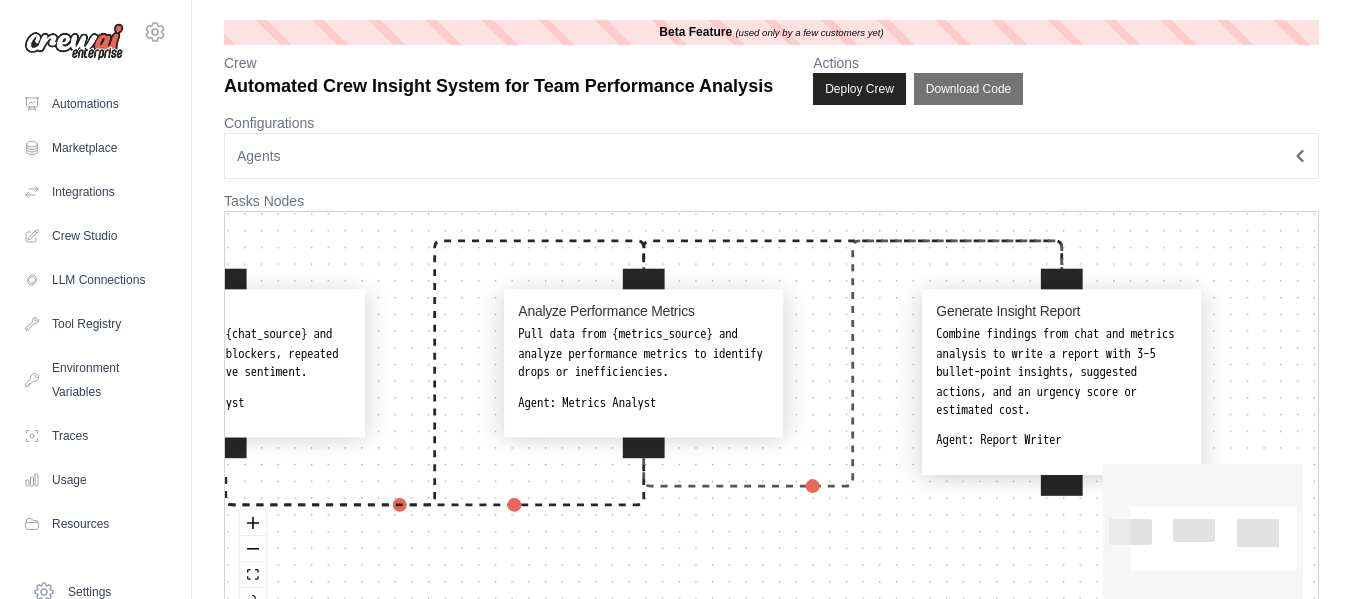 click 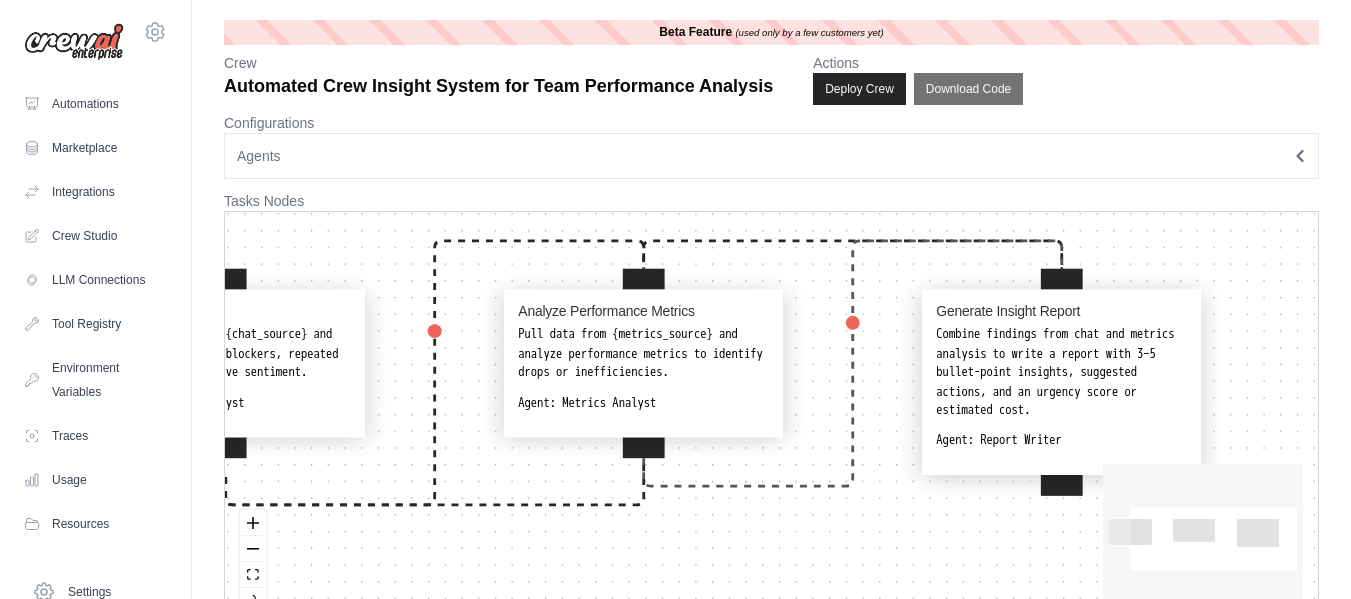 click 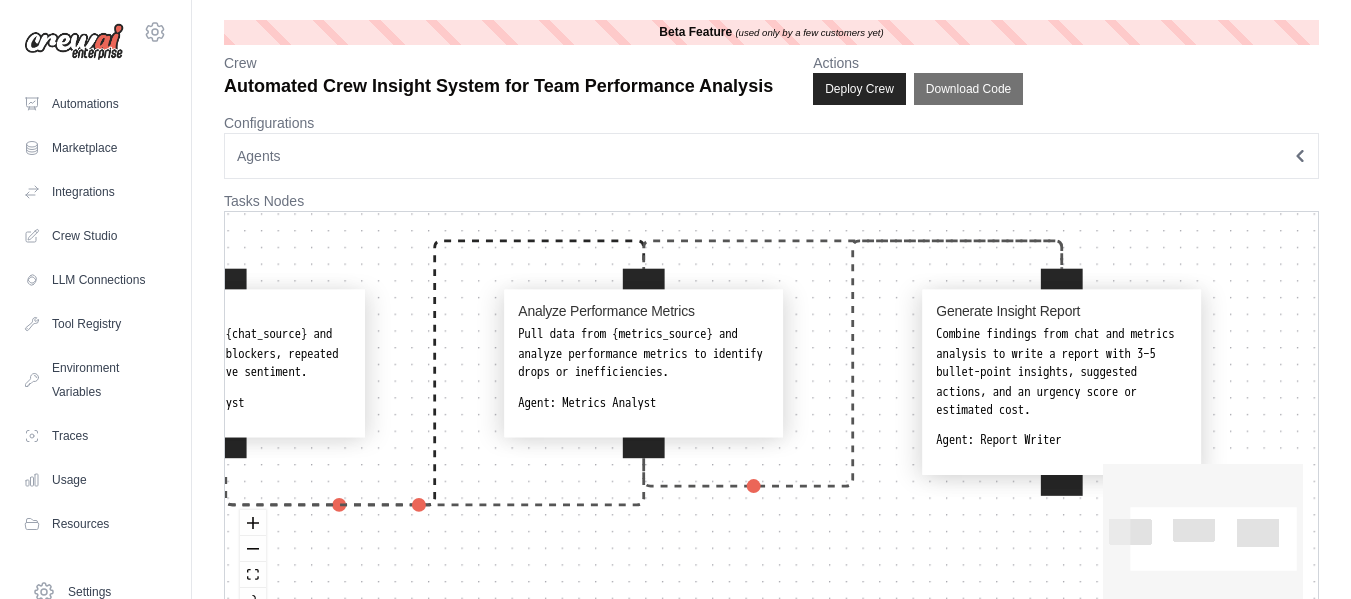 click 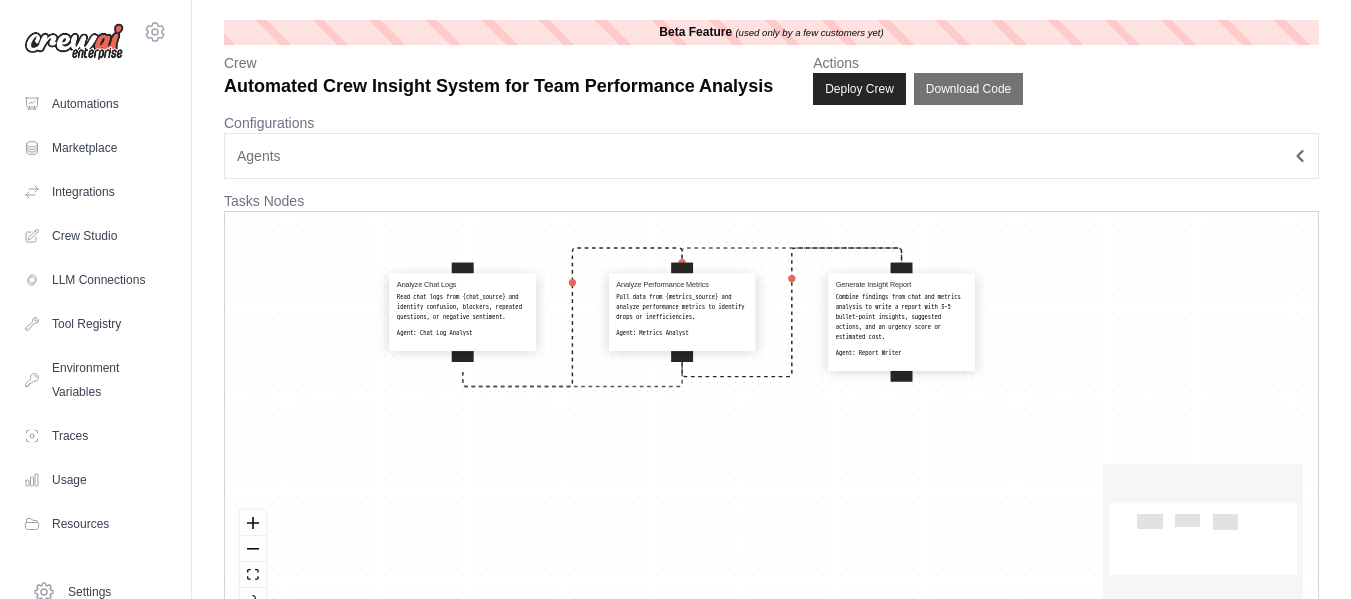 drag, startPoint x: 734, startPoint y: 504, endPoint x: 688, endPoint y: 389, distance: 123.85879 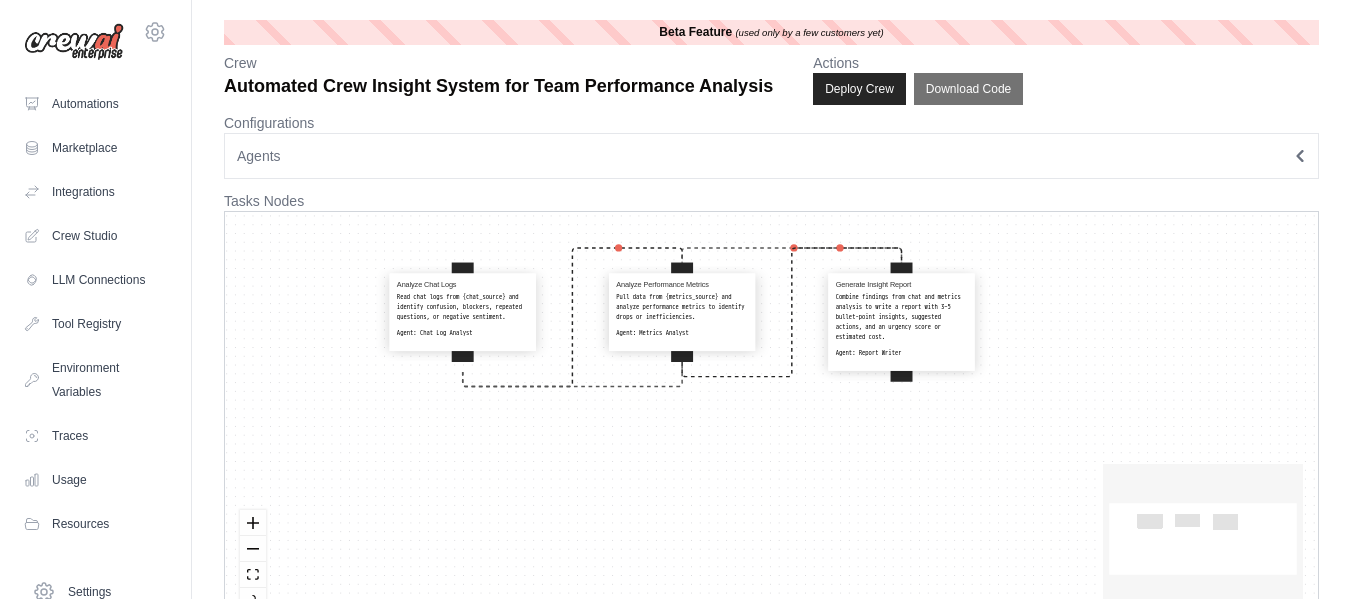 click on "Analyze Chat Logs Read chat logs from {chat_source} and identify confusion, blockers, repeated questions, or negative sentiment. Agent:   Chat Log Analyst Analyze Performance Metrics Pull data from {metrics_source} and analyze performance metrics to identify drops or inefficiencies. Agent:   Metrics Analyst Generate Insight Report Combine findings from chat and metrics analysis to write a report with 3–5 bullet-point insights, suggested actions, and an urgency score or estimated cost. Agent:   Report Writer" at bounding box center (771, 420) 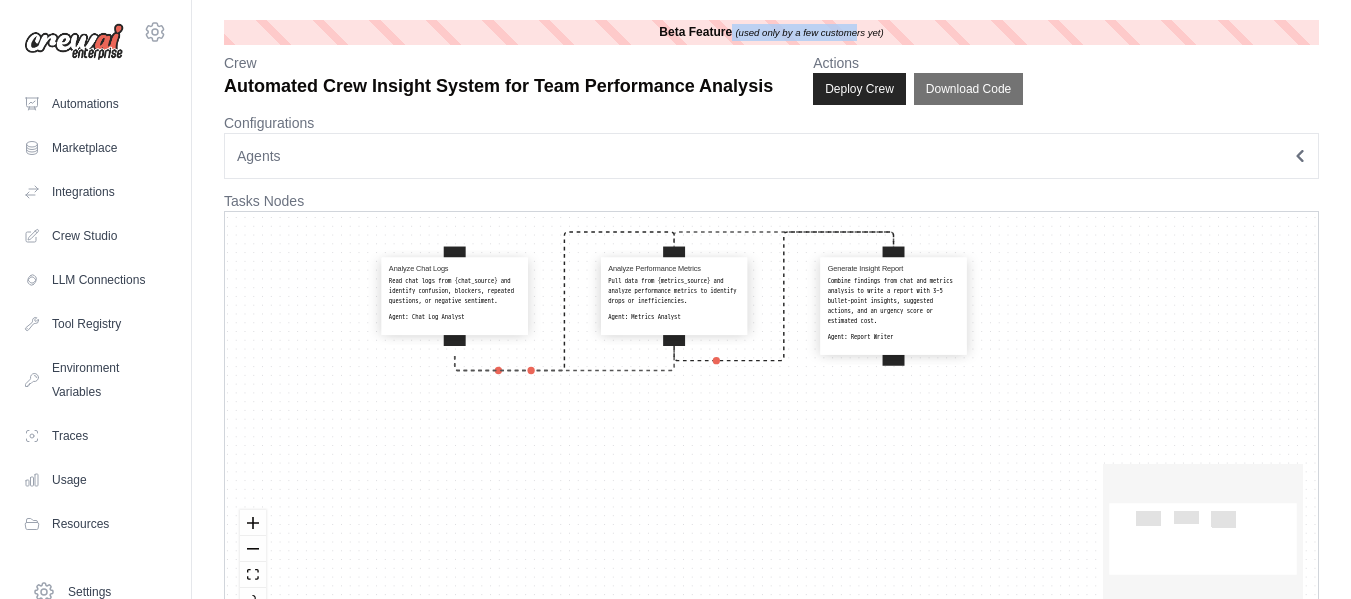 drag, startPoint x: 730, startPoint y: 32, endPoint x: 853, endPoint y: 30, distance: 123.01626 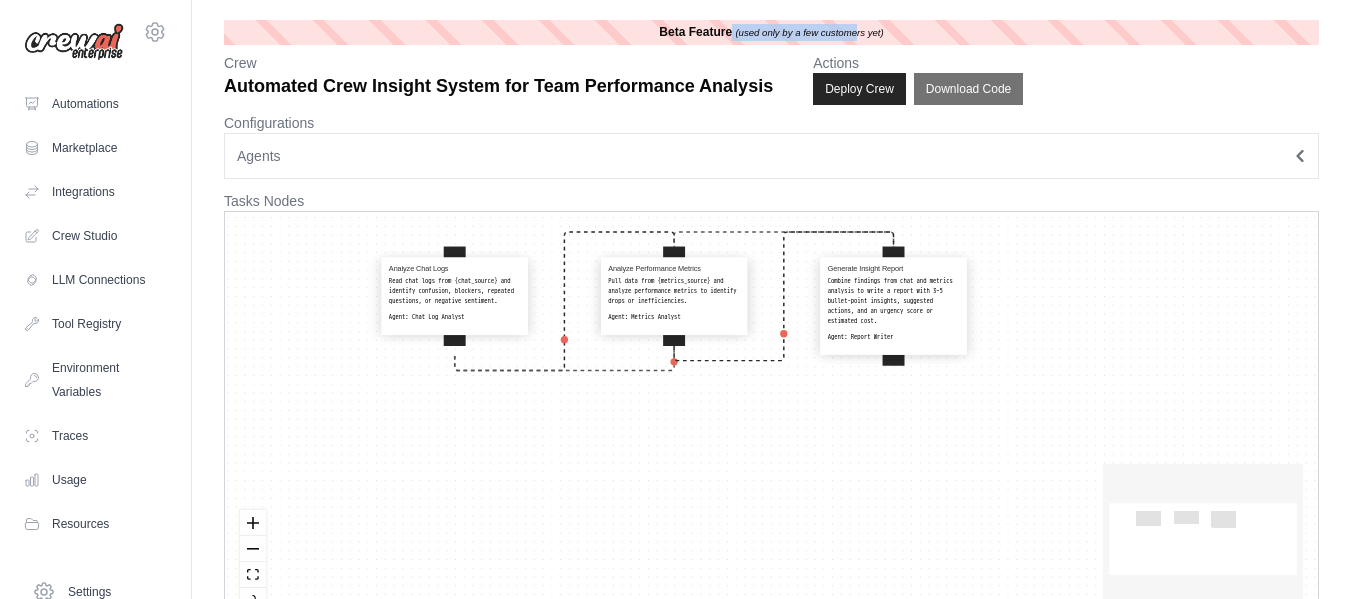 click on "Beta Feature
(used only by a few customers yet)" at bounding box center (771, 32) 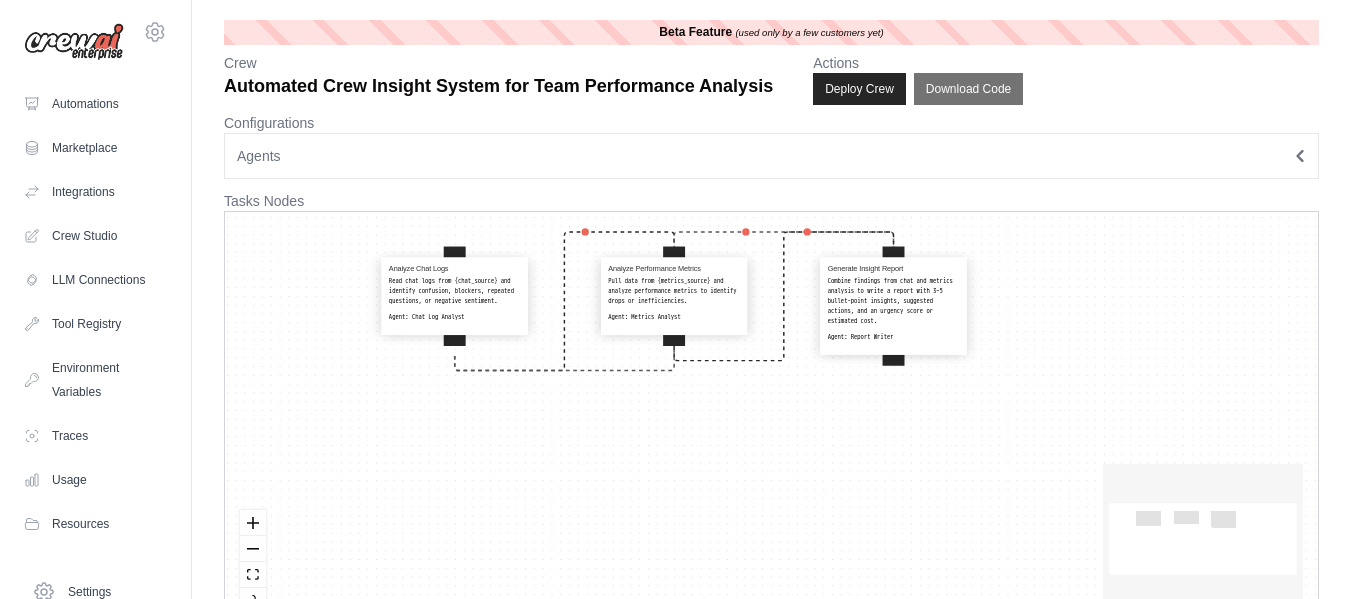 click on "(used only by a few customers yet)" at bounding box center [809, 32] 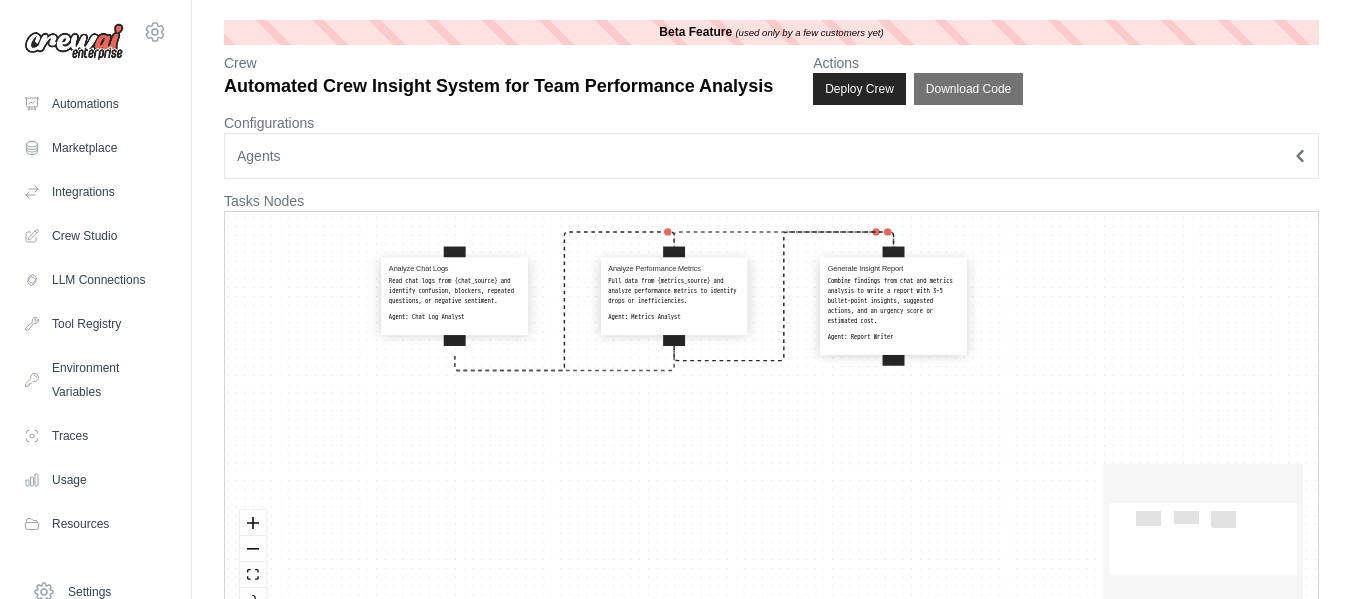 click on "Beta Feature" at bounding box center (695, 32) 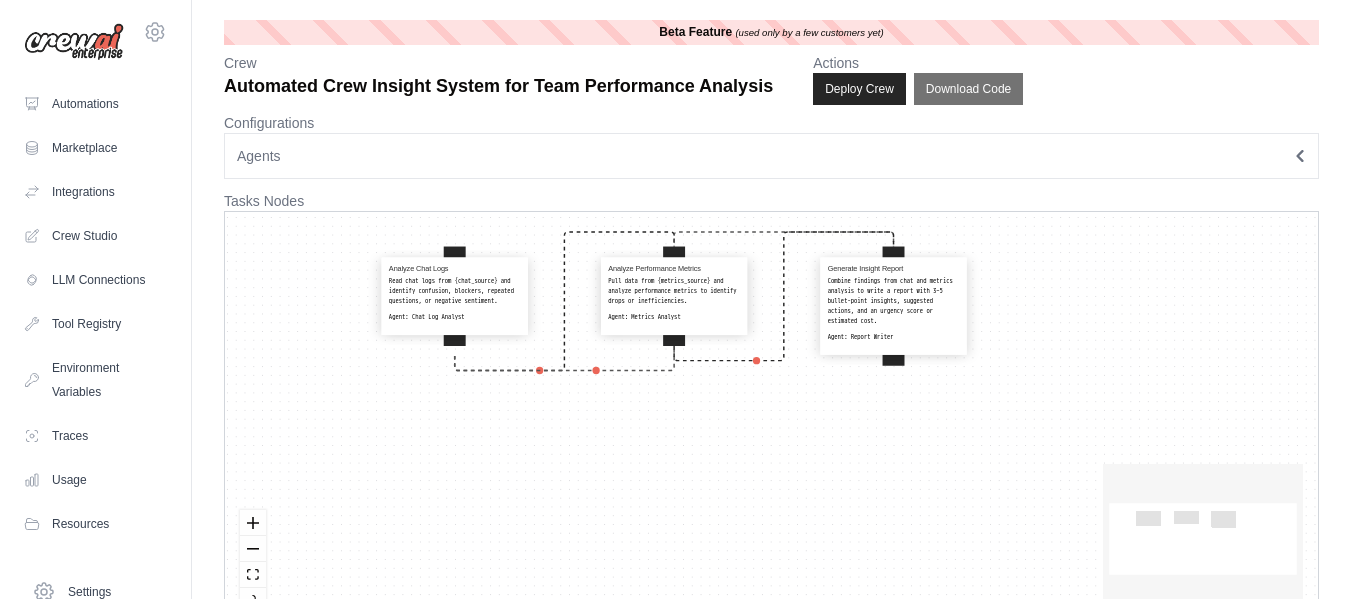 click on "Beta Feature" at bounding box center [695, 32] 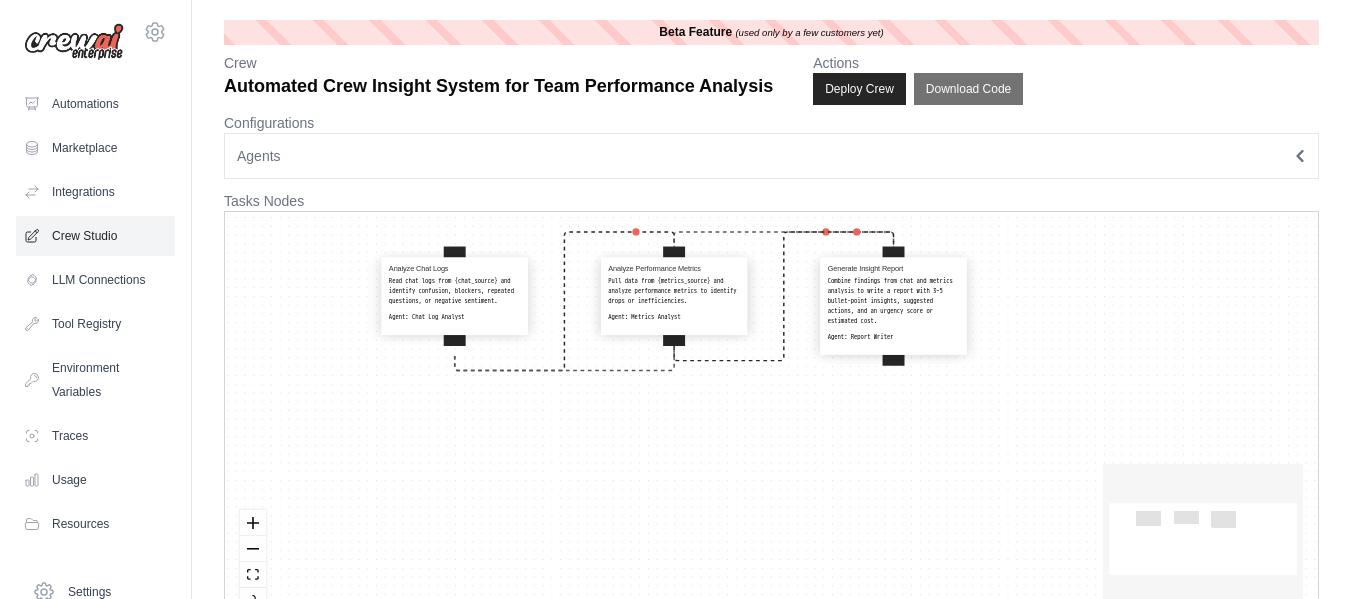 click on "Crew Studio" at bounding box center [95, 236] 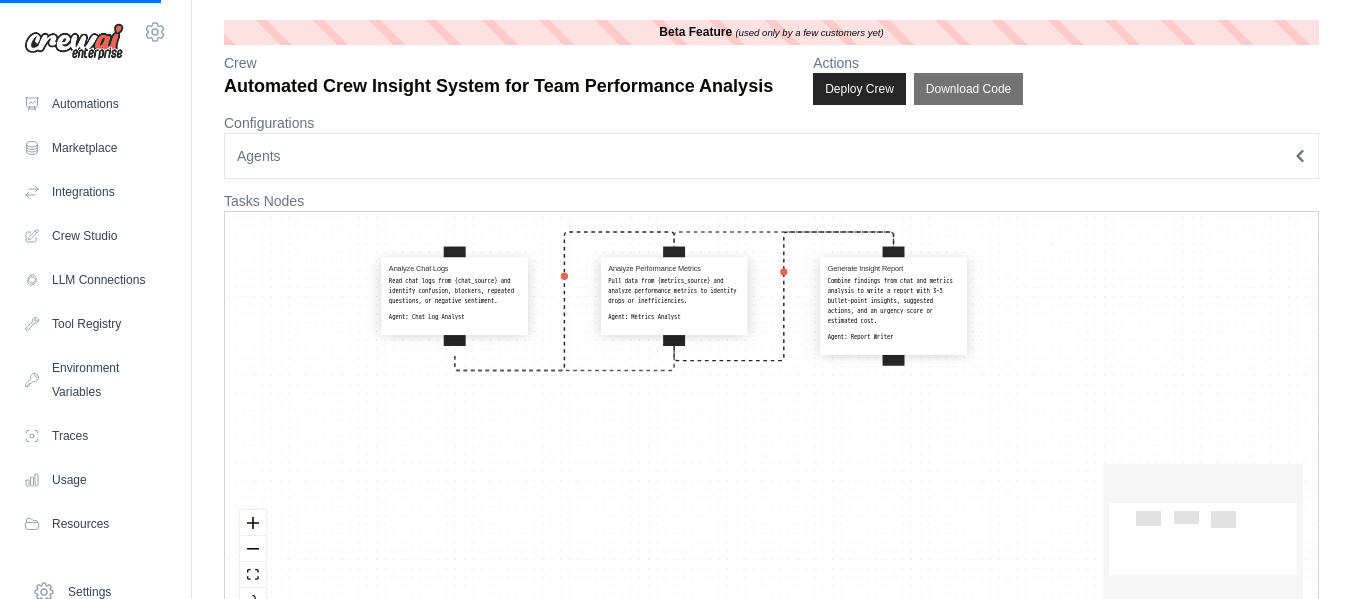 click on "Agents" at bounding box center (771, 156) 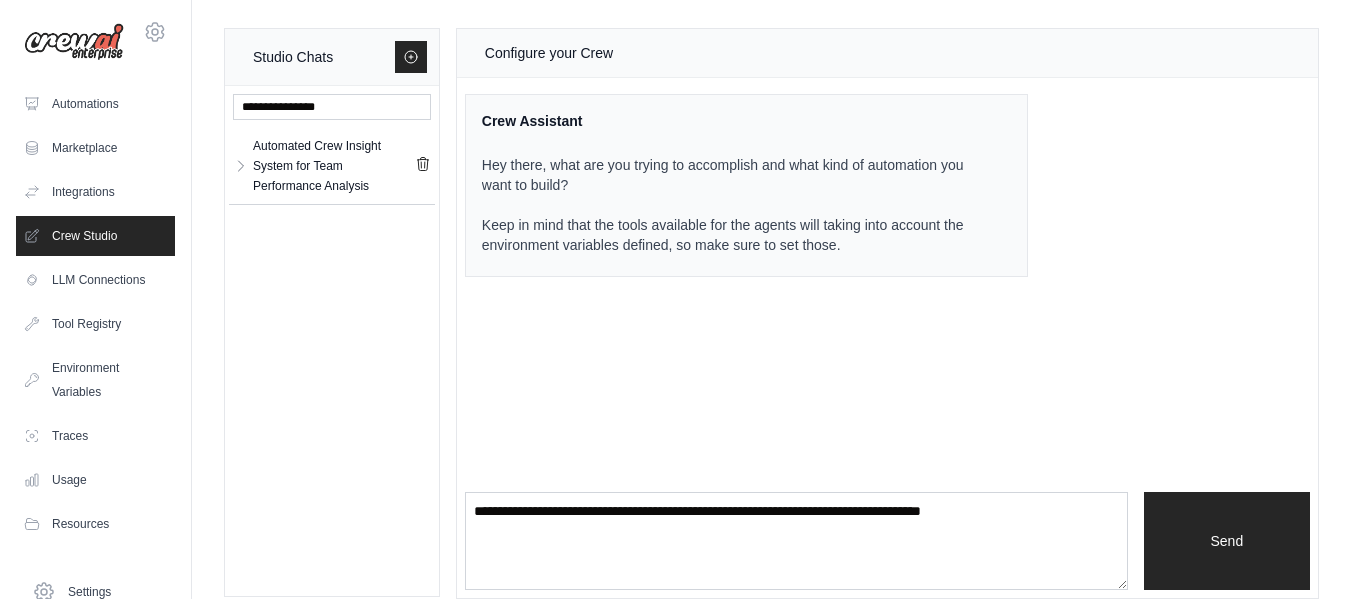 scroll, scrollTop: 20, scrollLeft: 0, axis: vertical 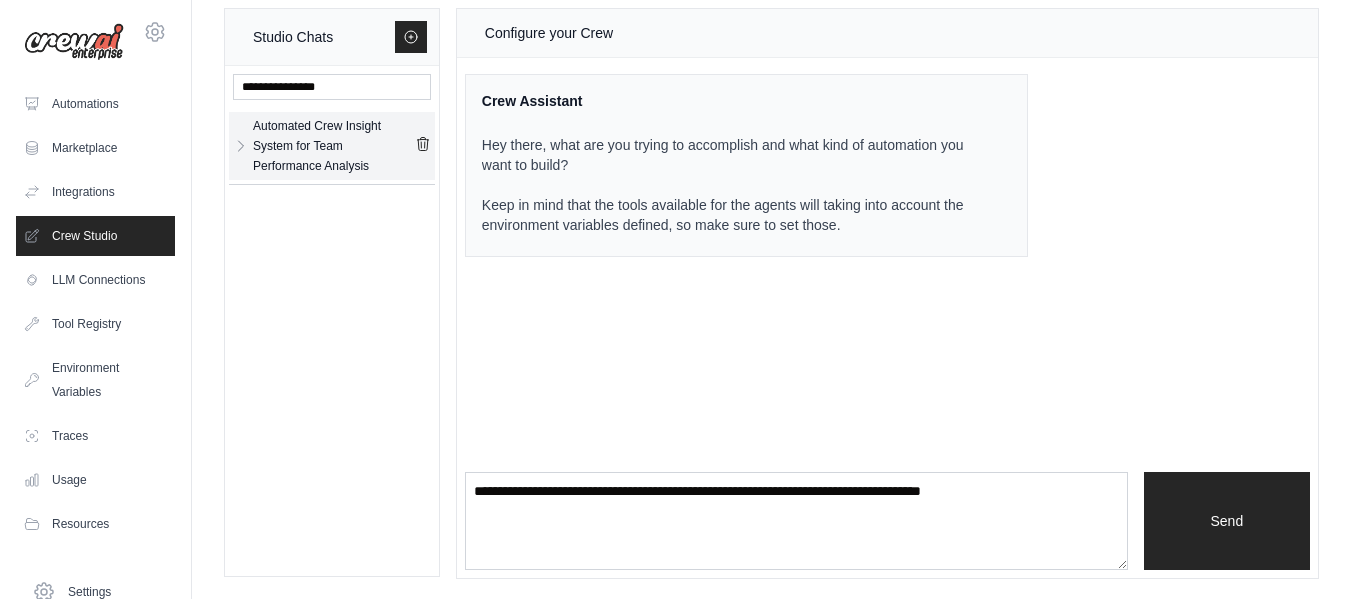 click on "Automated Crew Insight System for Team Performance Analysis" at bounding box center (334, 146) 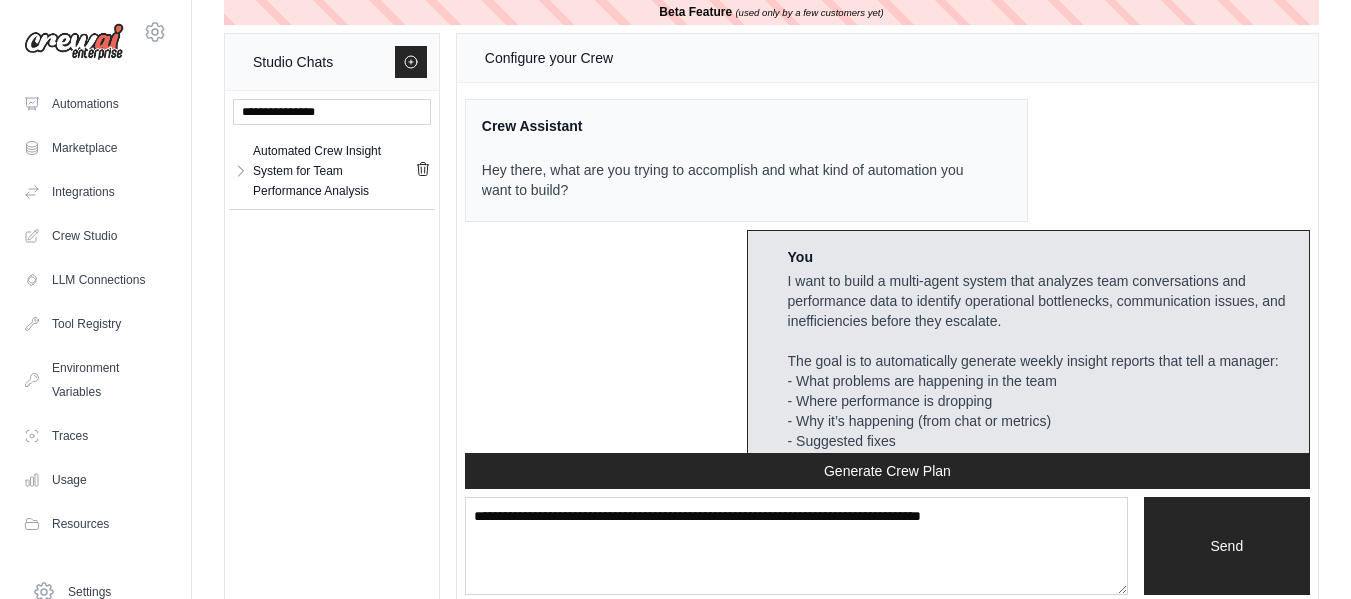 scroll, scrollTop: 0, scrollLeft: 0, axis: both 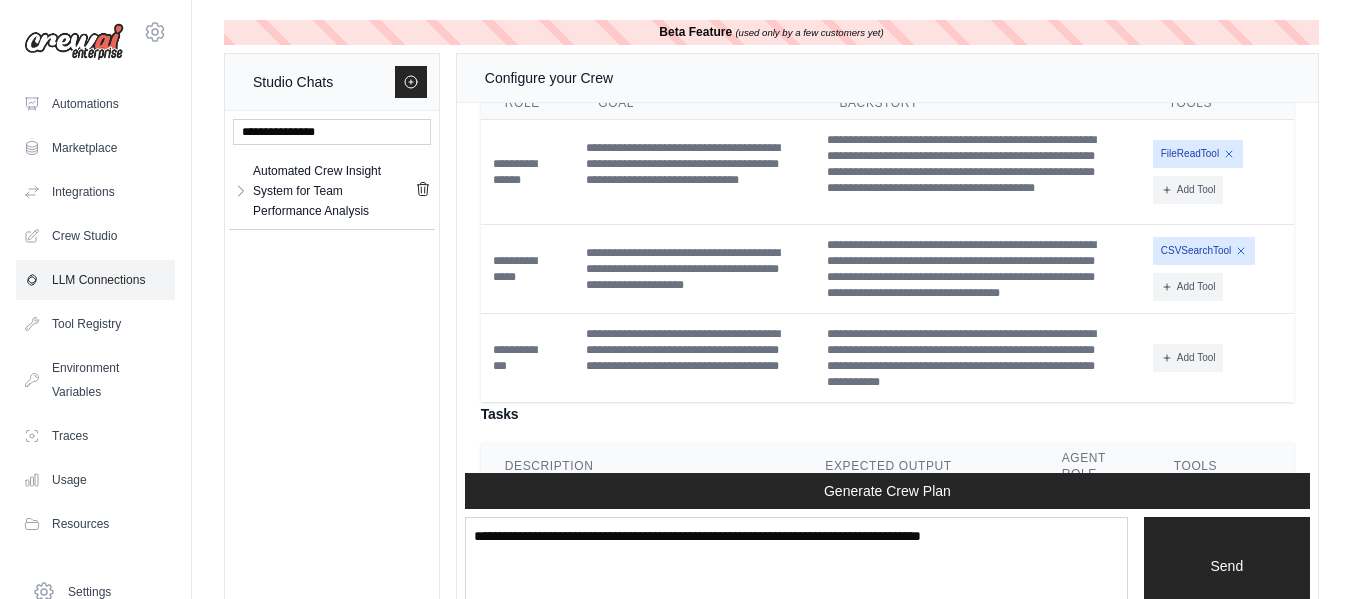 click on "LLM Connections" at bounding box center [95, 280] 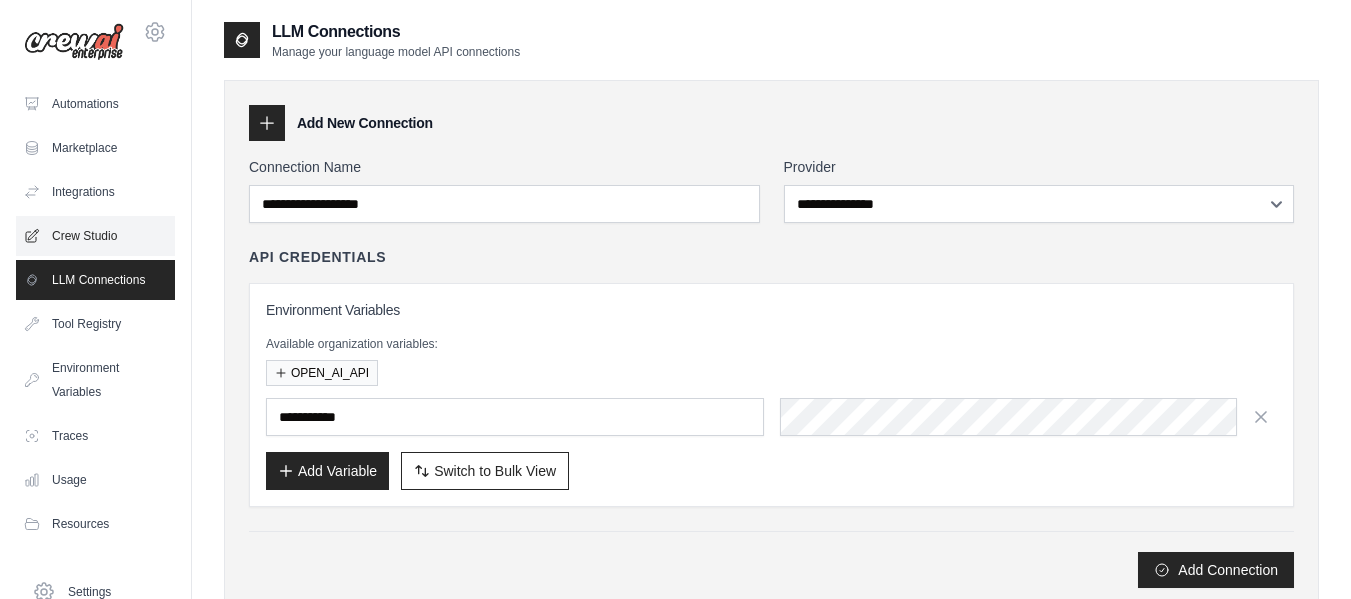click on "Crew Studio" at bounding box center (95, 236) 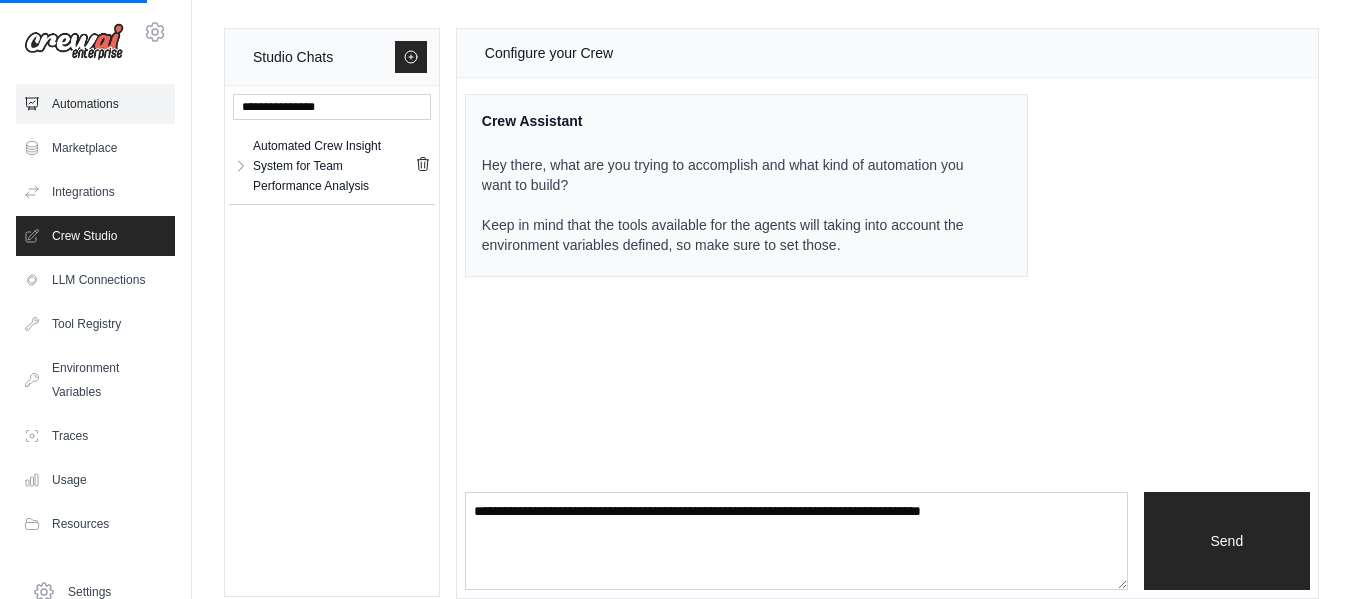 click on "Automations" at bounding box center (95, 104) 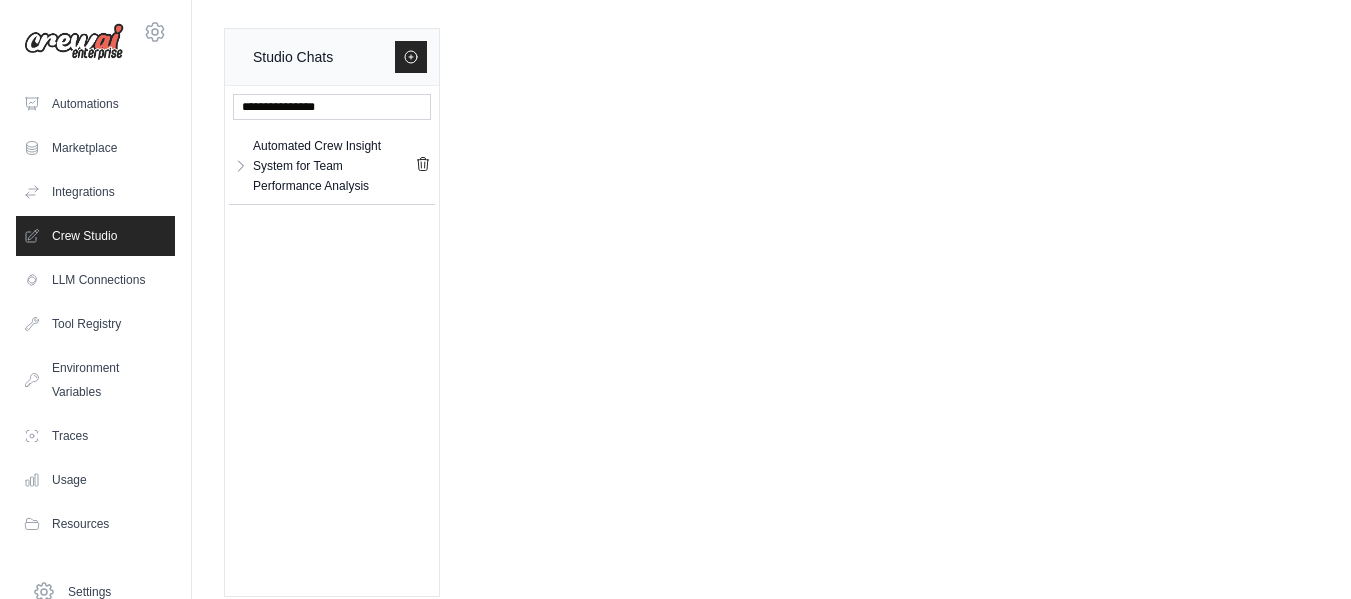 scroll, scrollTop: 18, scrollLeft: 0, axis: vertical 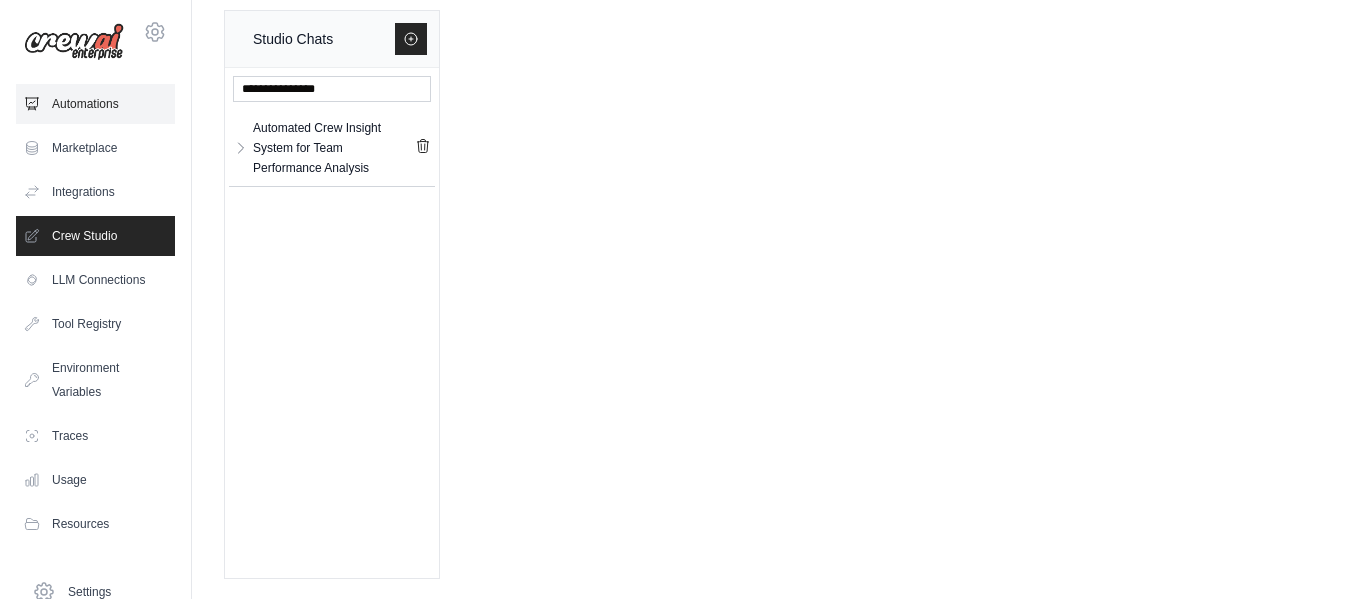 click on "Automations" at bounding box center [95, 104] 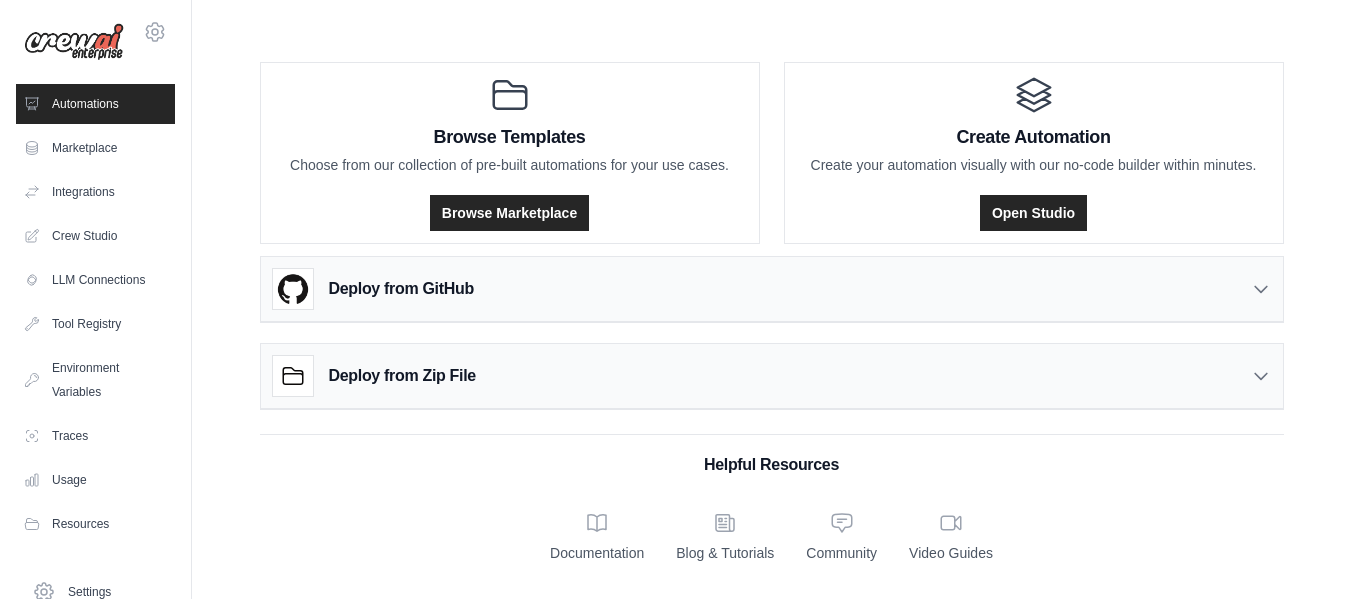 scroll, scrollTop: 0, scrollLeft: 0, axis: both 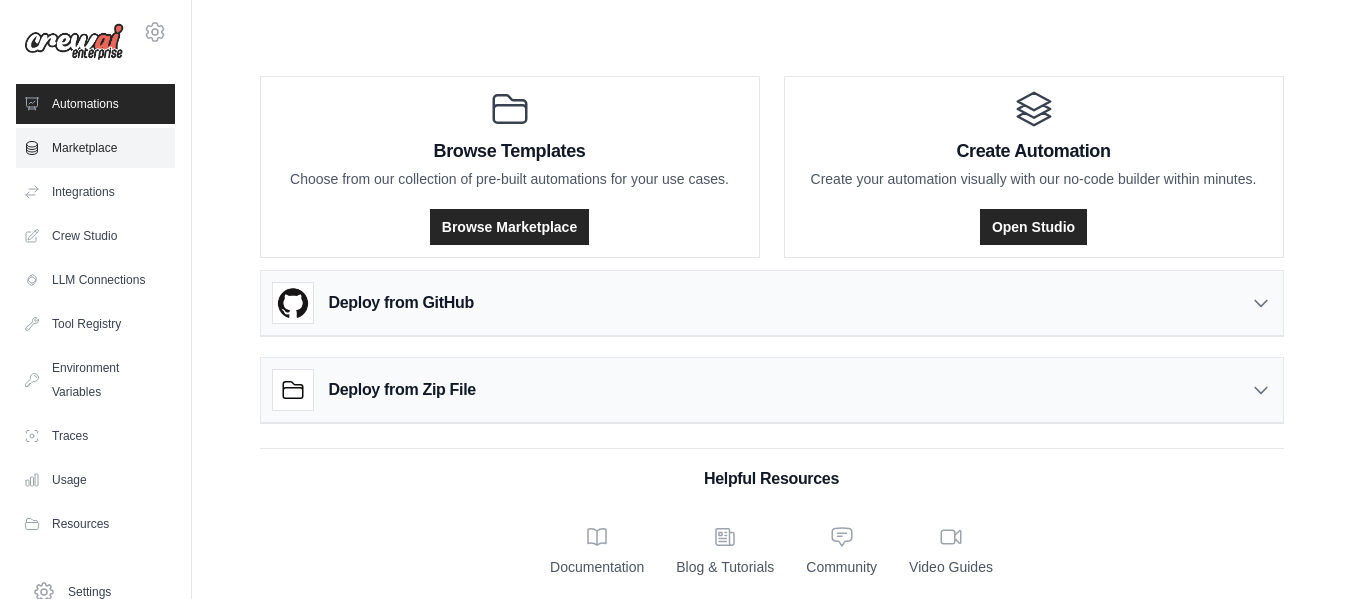 click on "Marketplace" at bounding box center [95, 148] 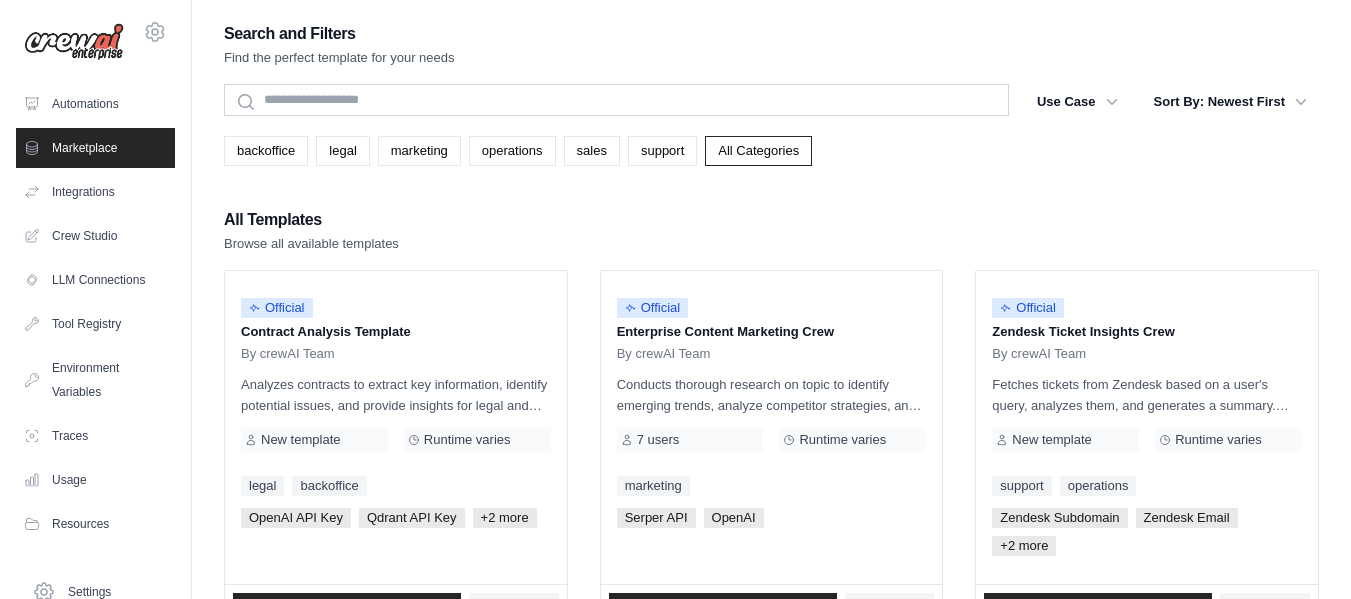 click on "Marketplace" at bounding box center (95, 148) 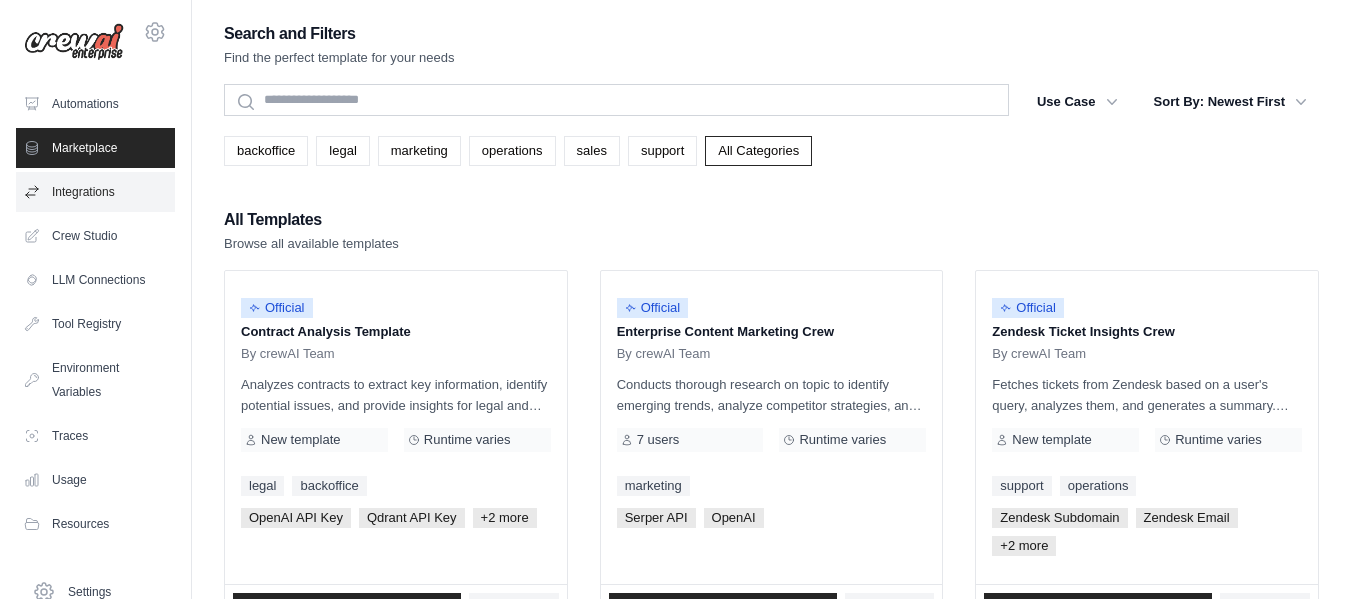 click on "Integrations" at bounding box center (95, 192) 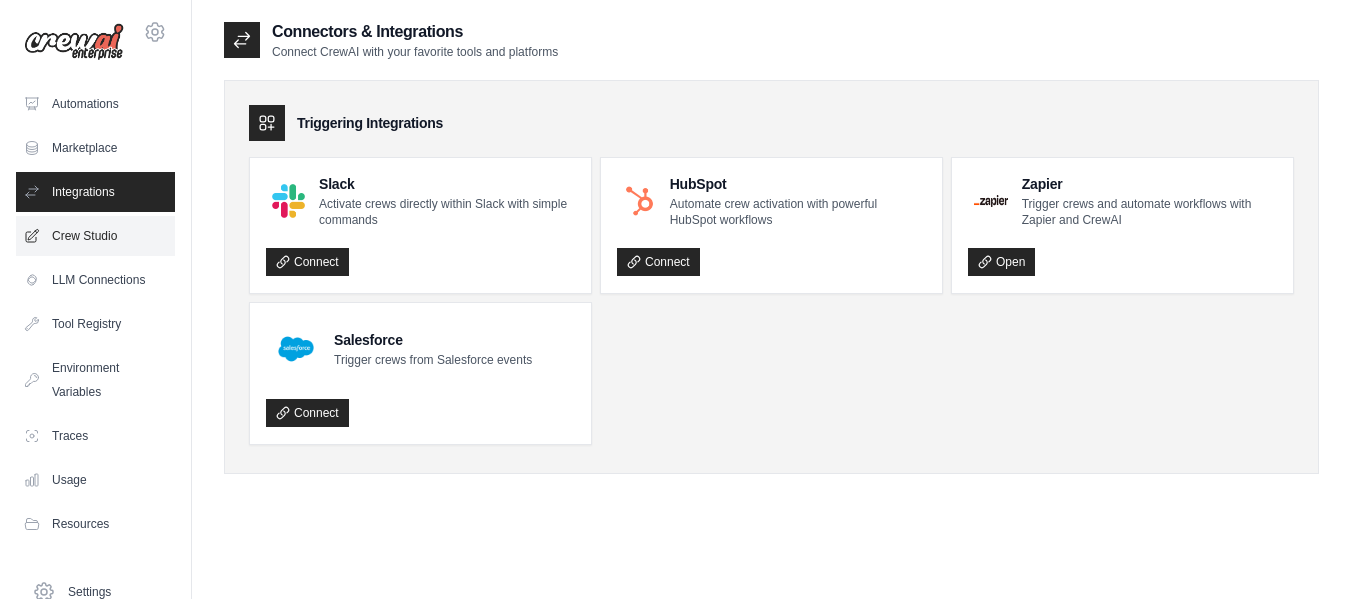 click on "Crew Studio" at bounding box center [95, 236] 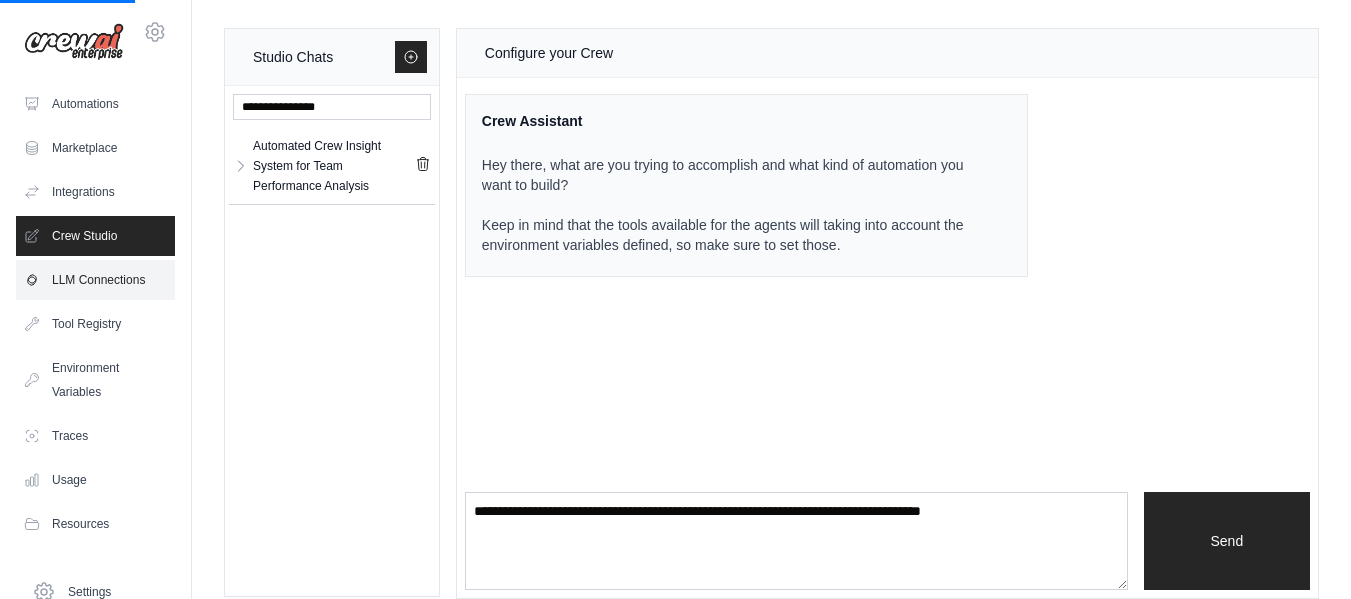 click on "LLM Connections" at bounding box center (95, 280) 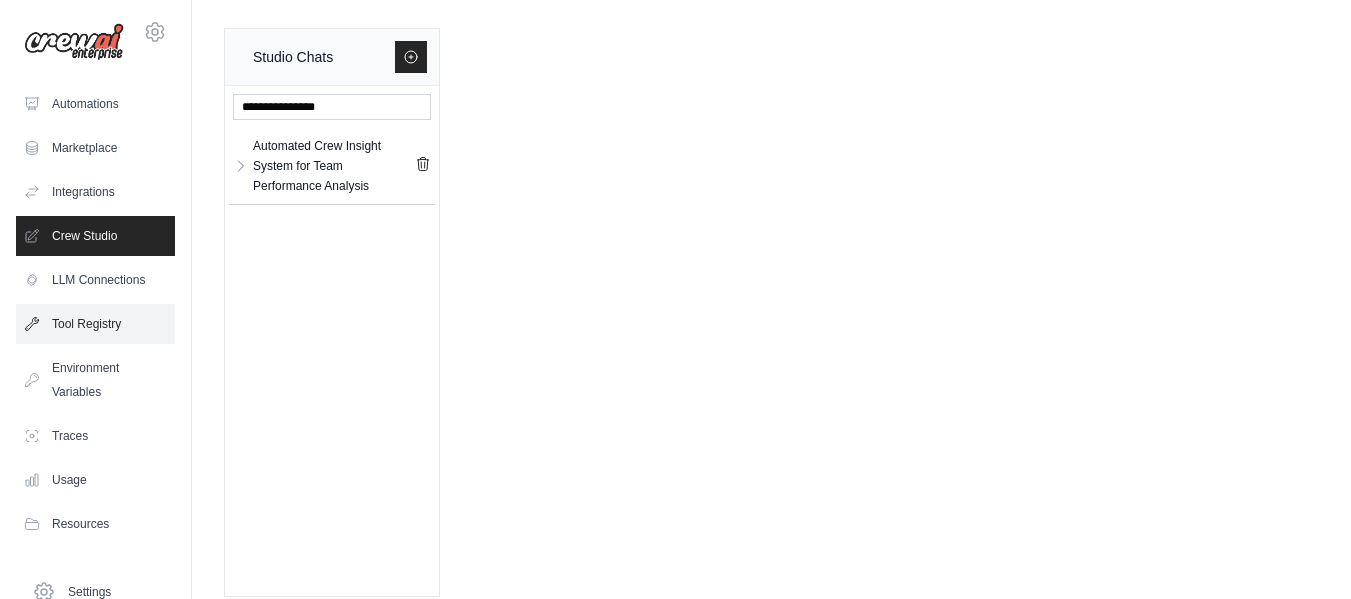 click on "Tool Registry" at bounding box center (95, 324) 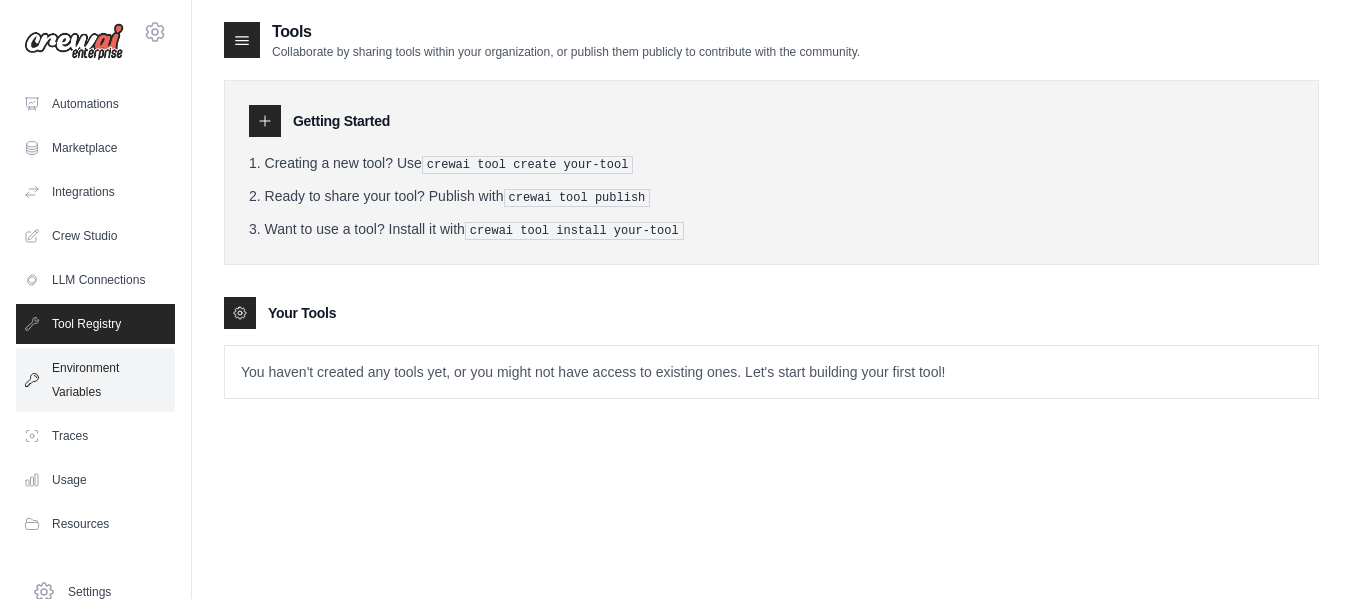 click on "Environment Variables" at bounding box center [95, 380] 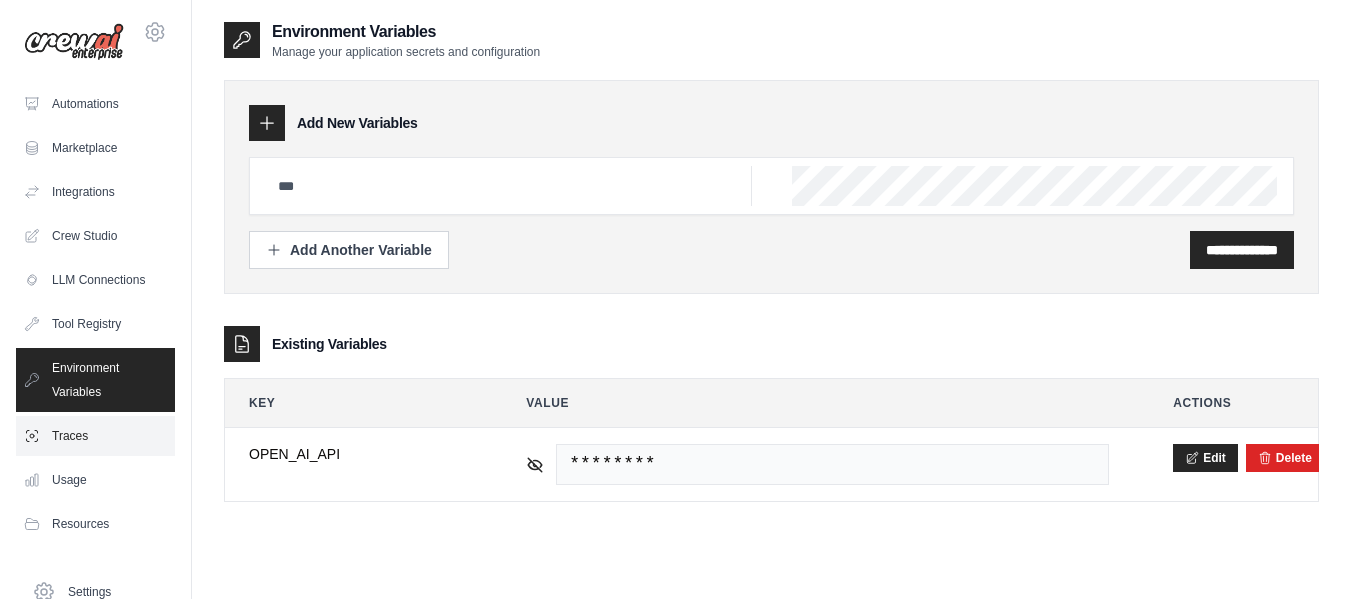 click on "Traces" at bounding box center [95, 436] 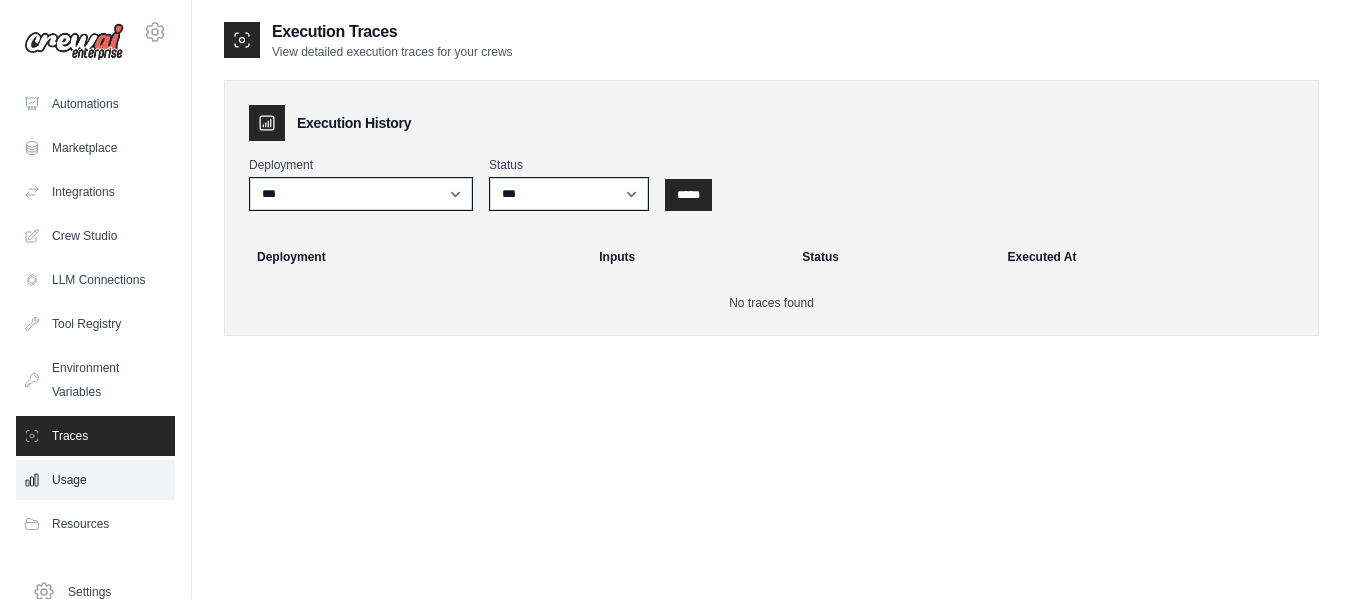 click on "Usage" at bounding box center (95, 480) 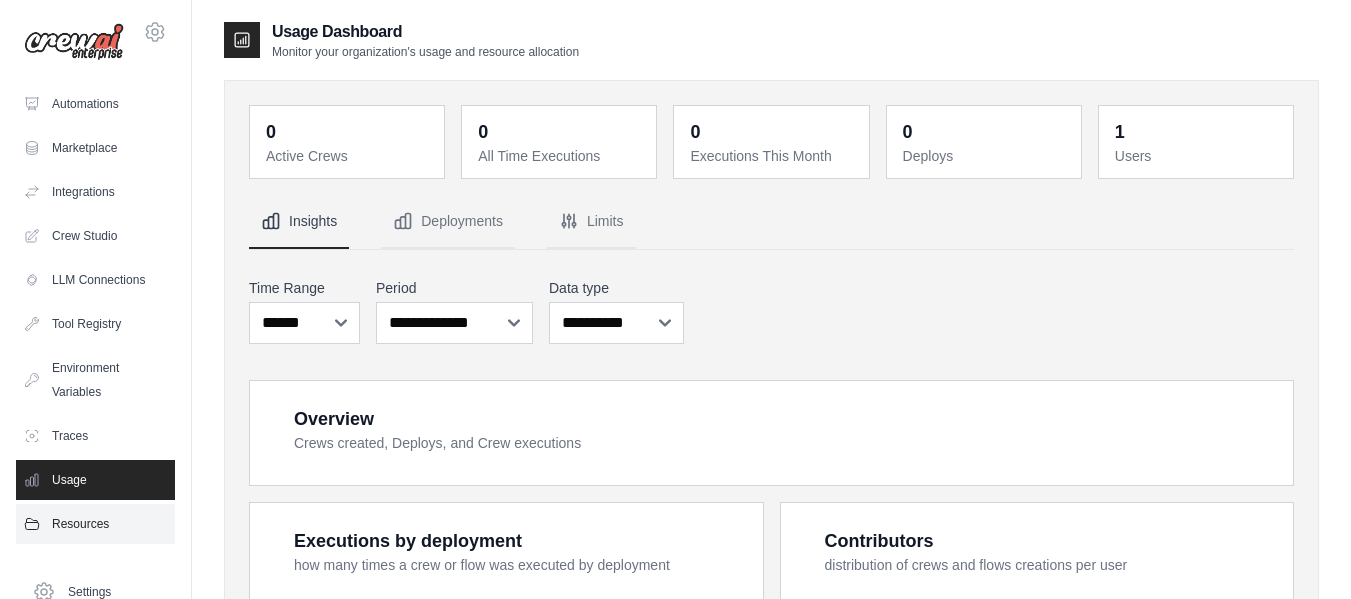 click on "Resources" at bounding box center [95, 524] 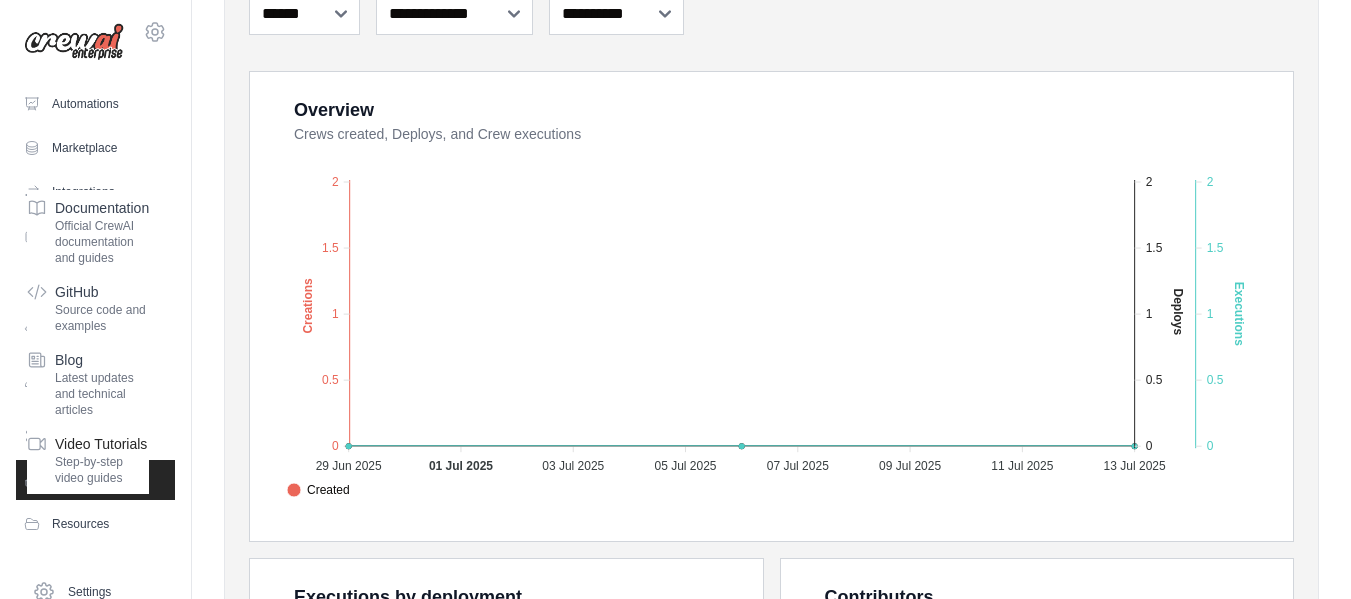 scroll, scrollTop: 312, scrollLeft: 0, axis: vertical 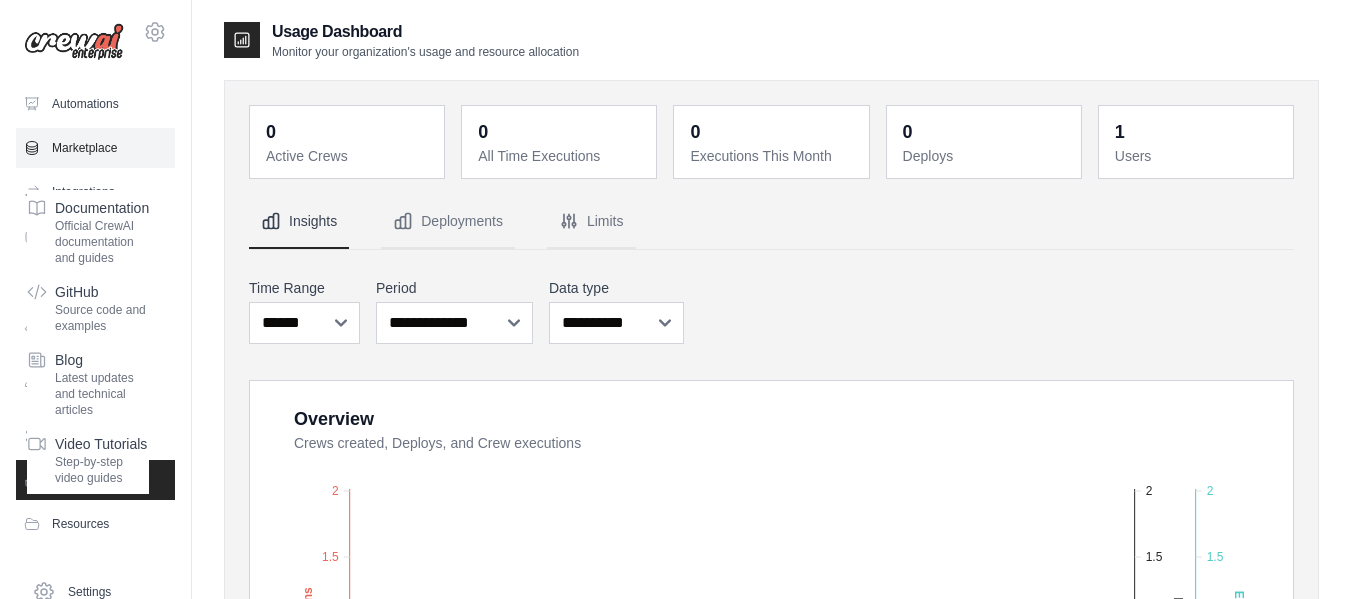 click on "Marketplace" at bounding box center (95, 148) 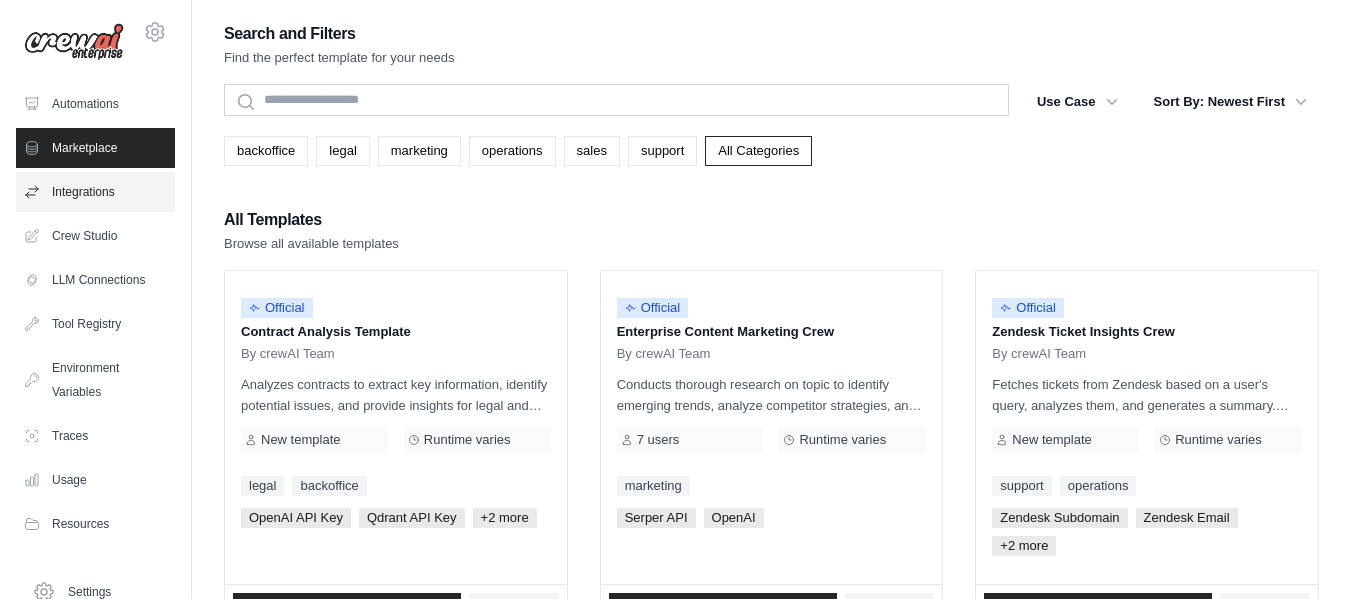 click on "Integrations" at bounding box center (95, 192) 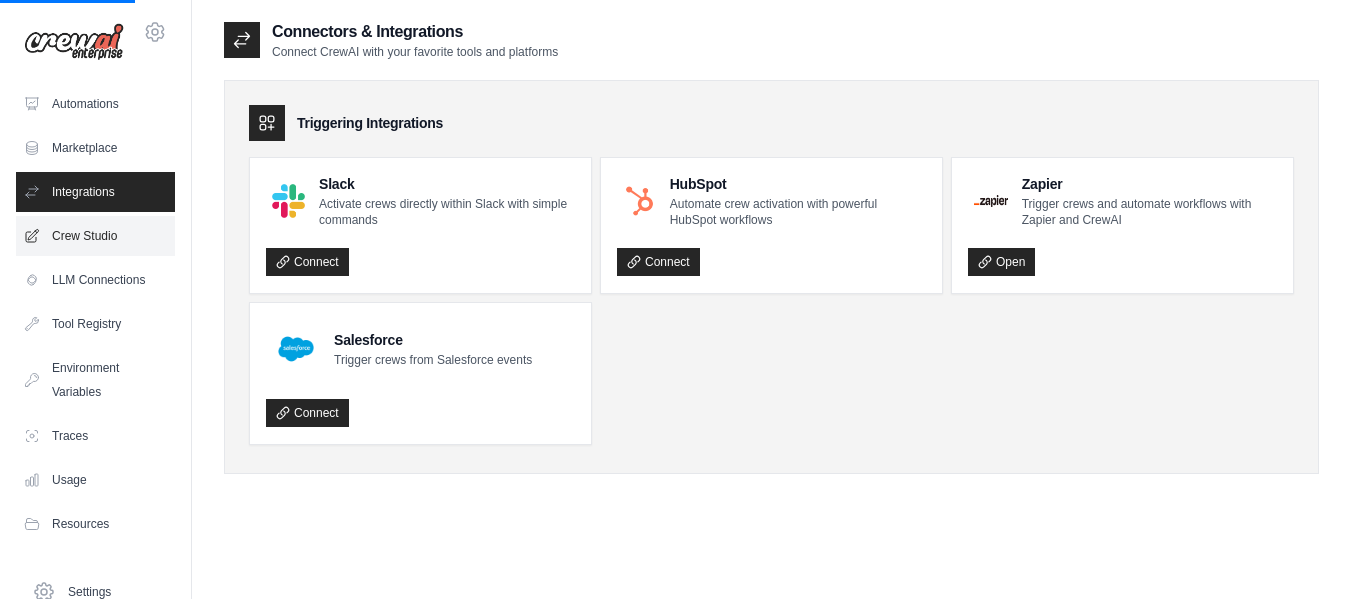 click on "Crew Studio" at bounding box center (95, 236) 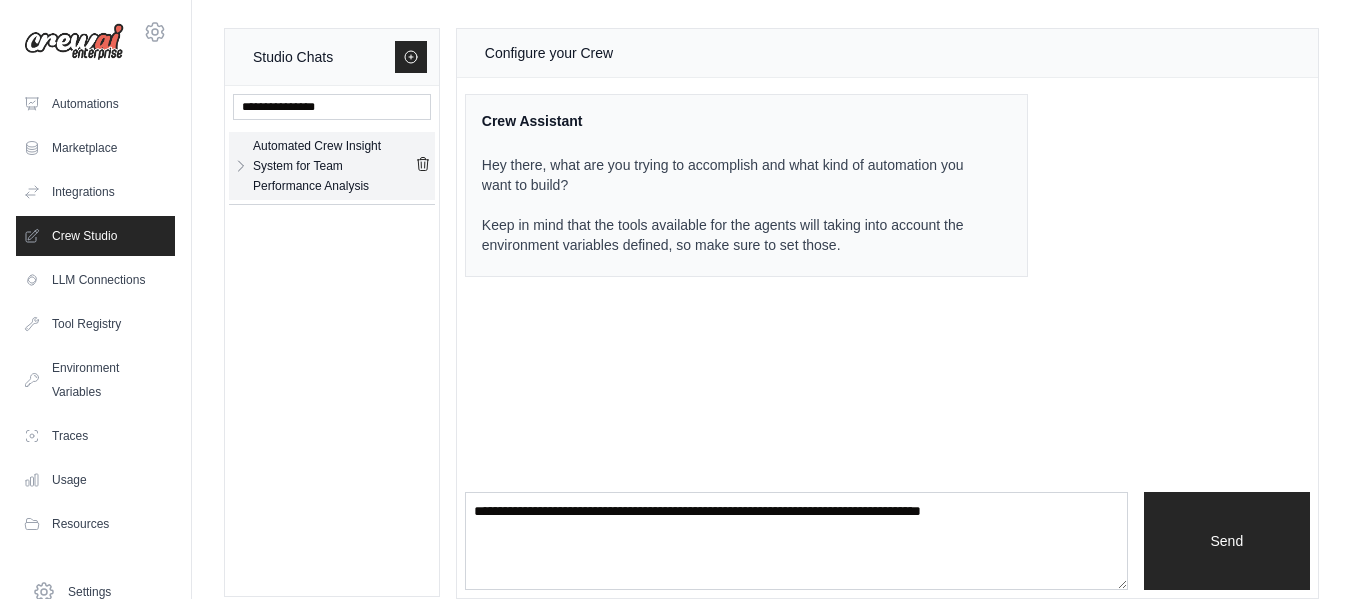 click on "Automated Crew Insight System for Team Performance Analysis" at bounding box center (334, 166) 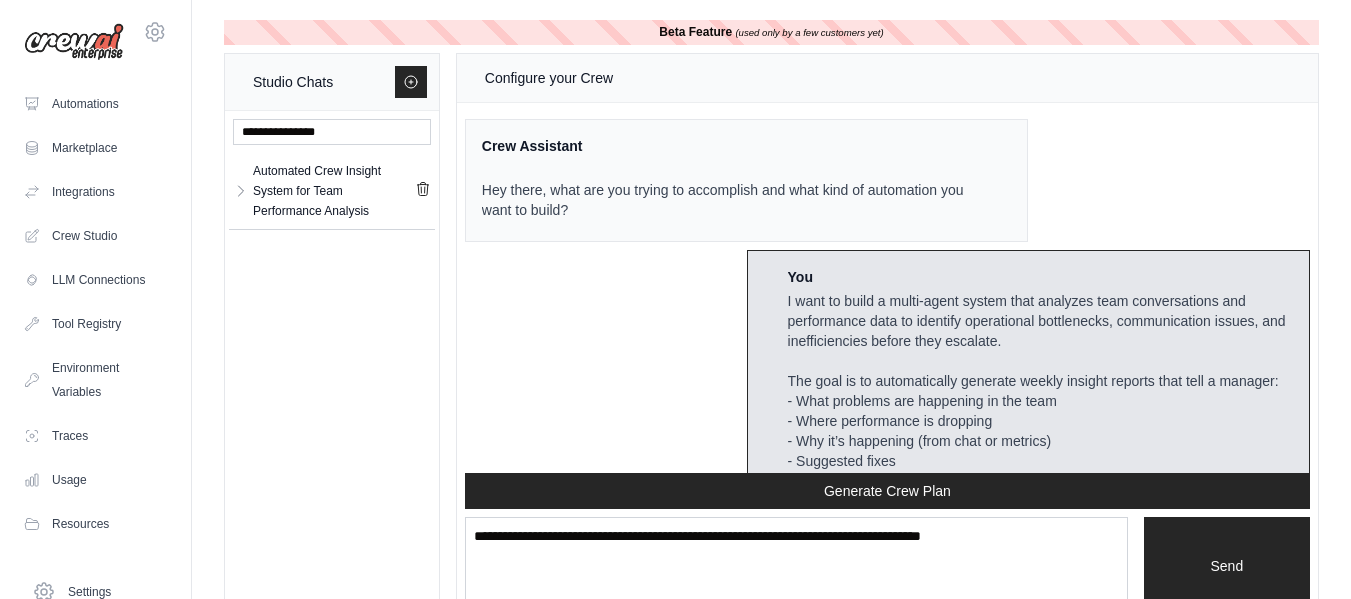 scroll, scrollTop: 3597, scrollLeft: 0, axis: vertical 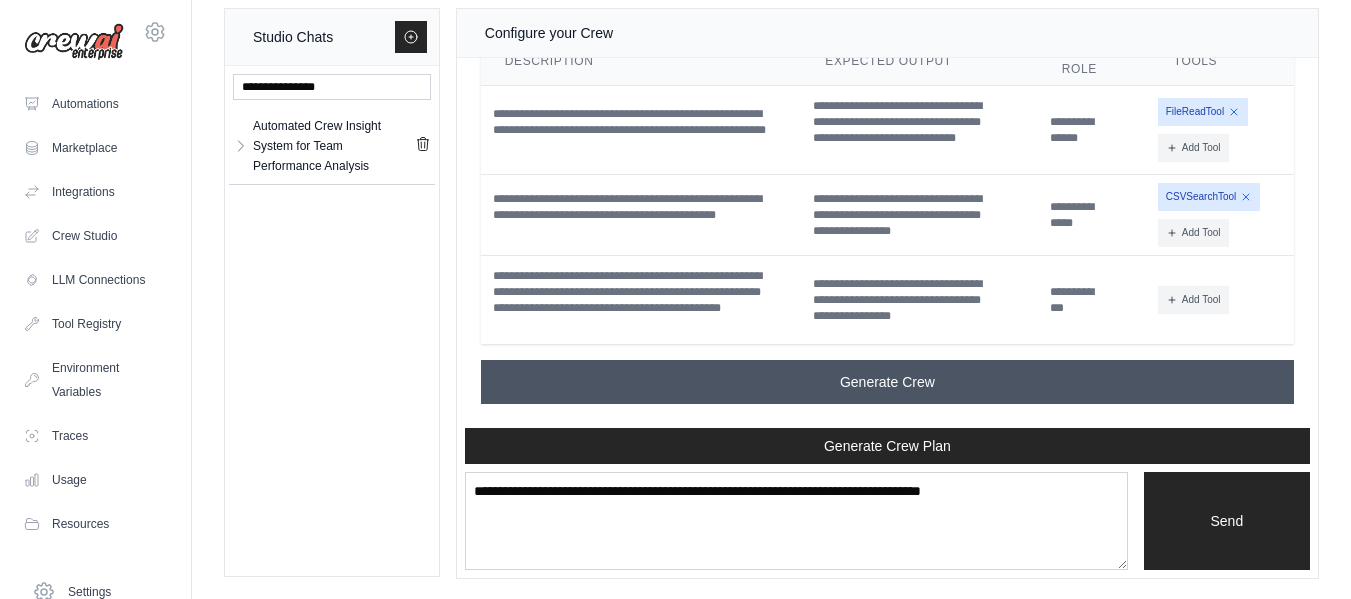 click on "Generate Crew" at bounding box center [887, 382] 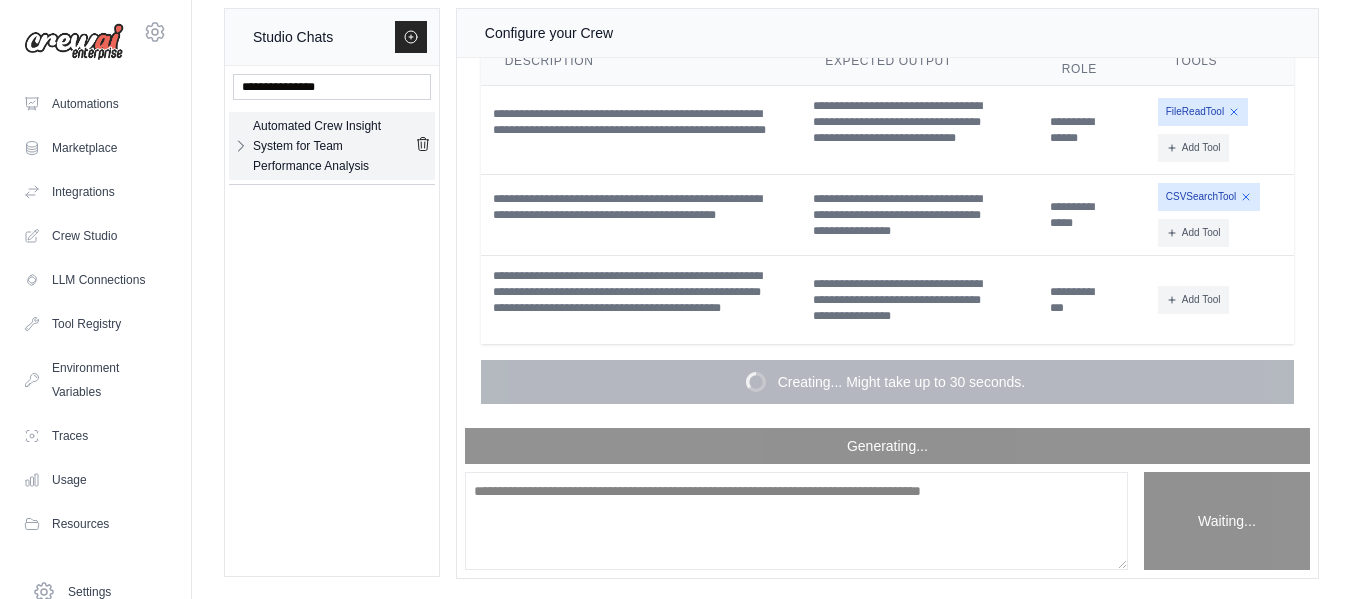click 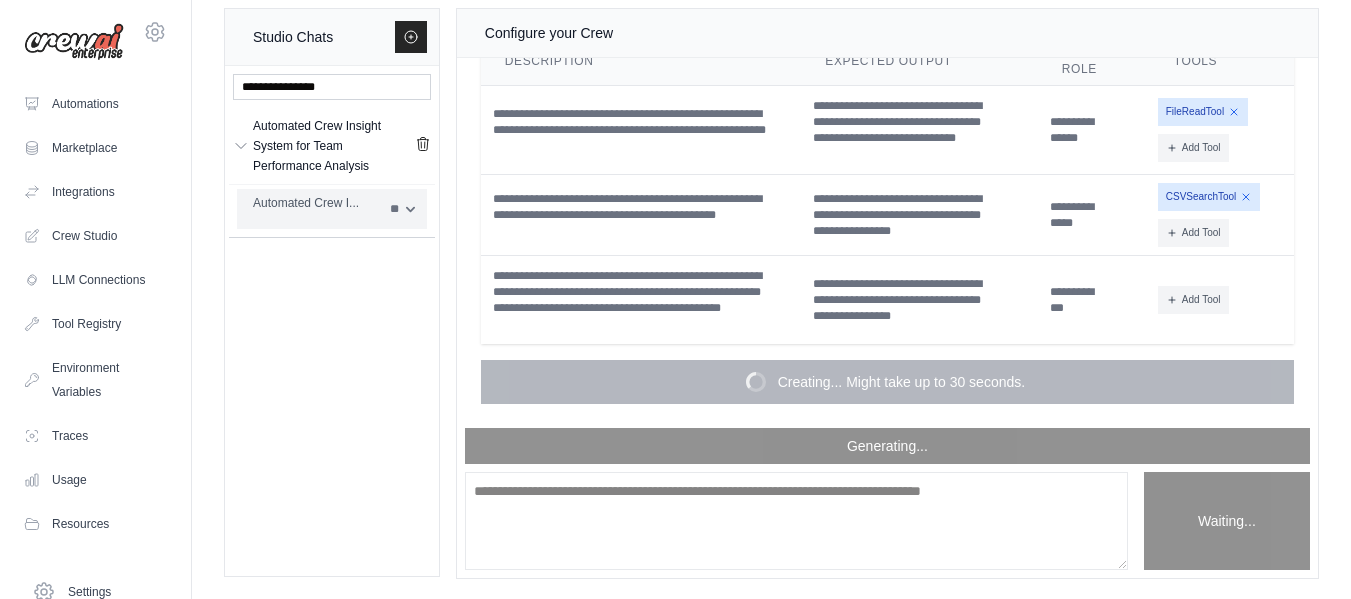 click on "Automated Crew I...
**" at bounding box center [332, 209] 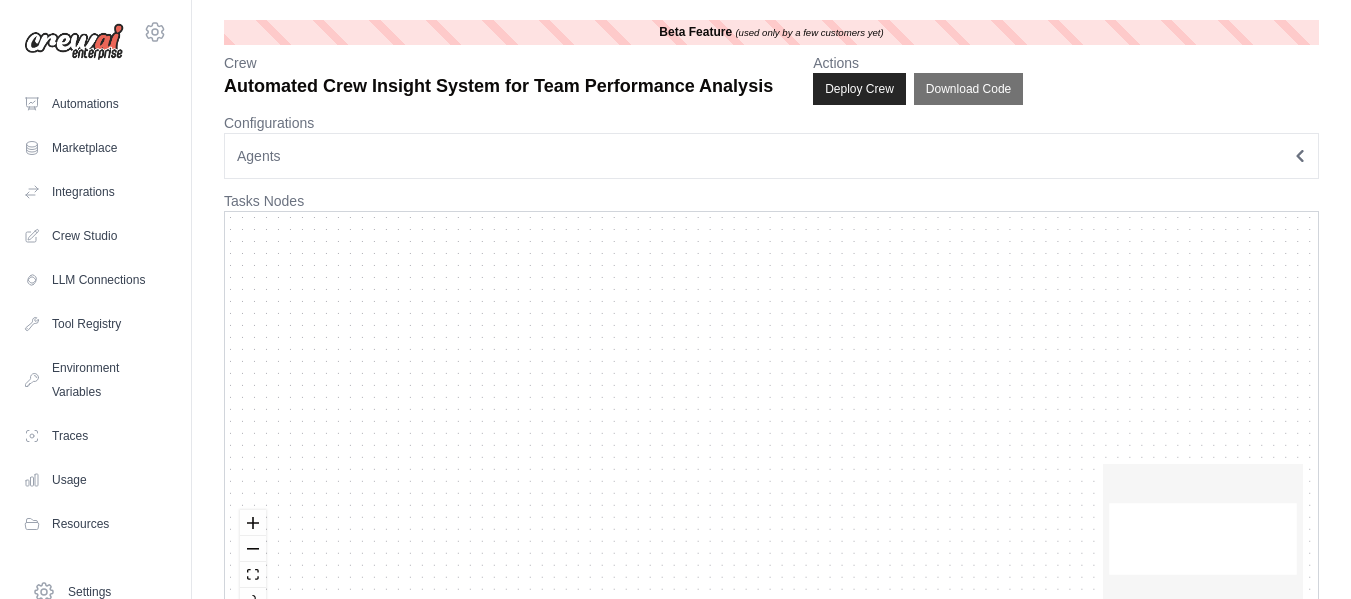scroll, scrollTop: 0, scrollLeft: 0, axis: both 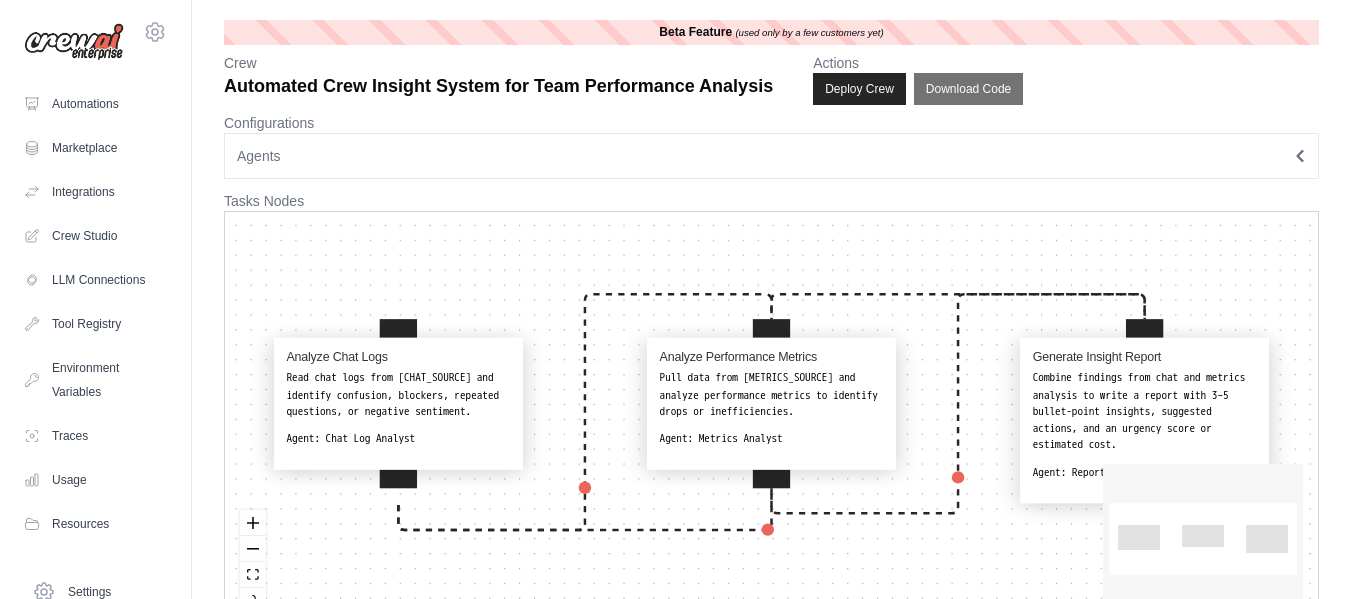 click on "Agents" at bounding box center (771, 156) 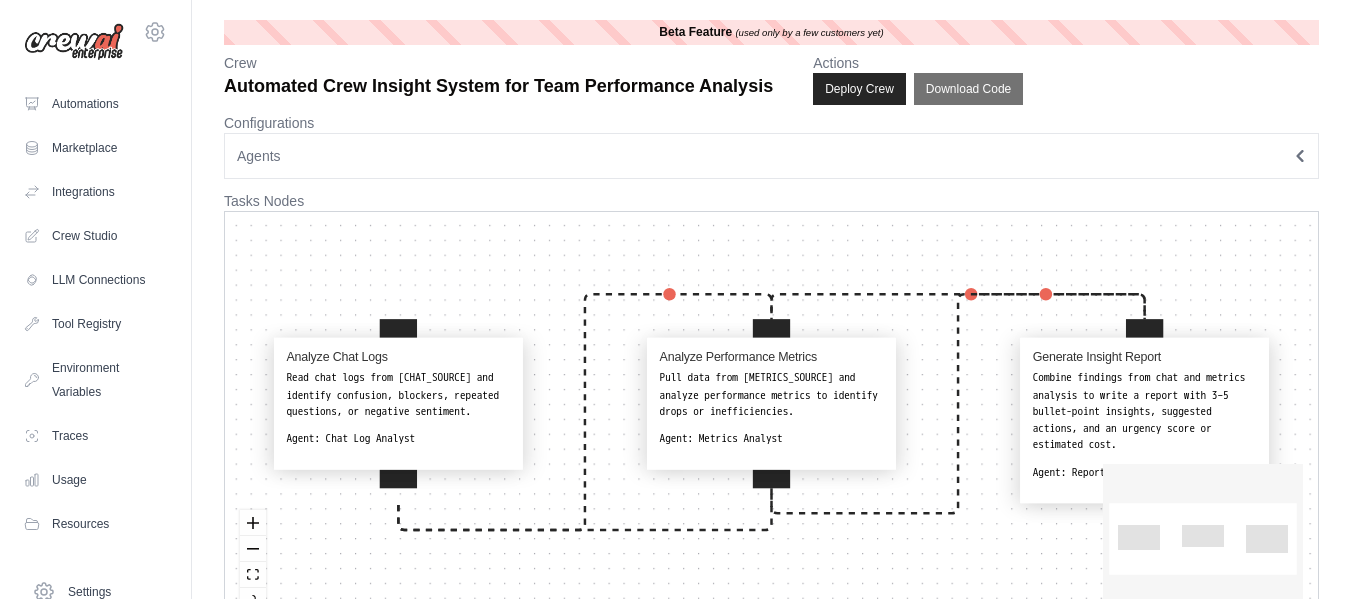 scroll, scrollTop: 0, scrollLeft: 0, axis: both 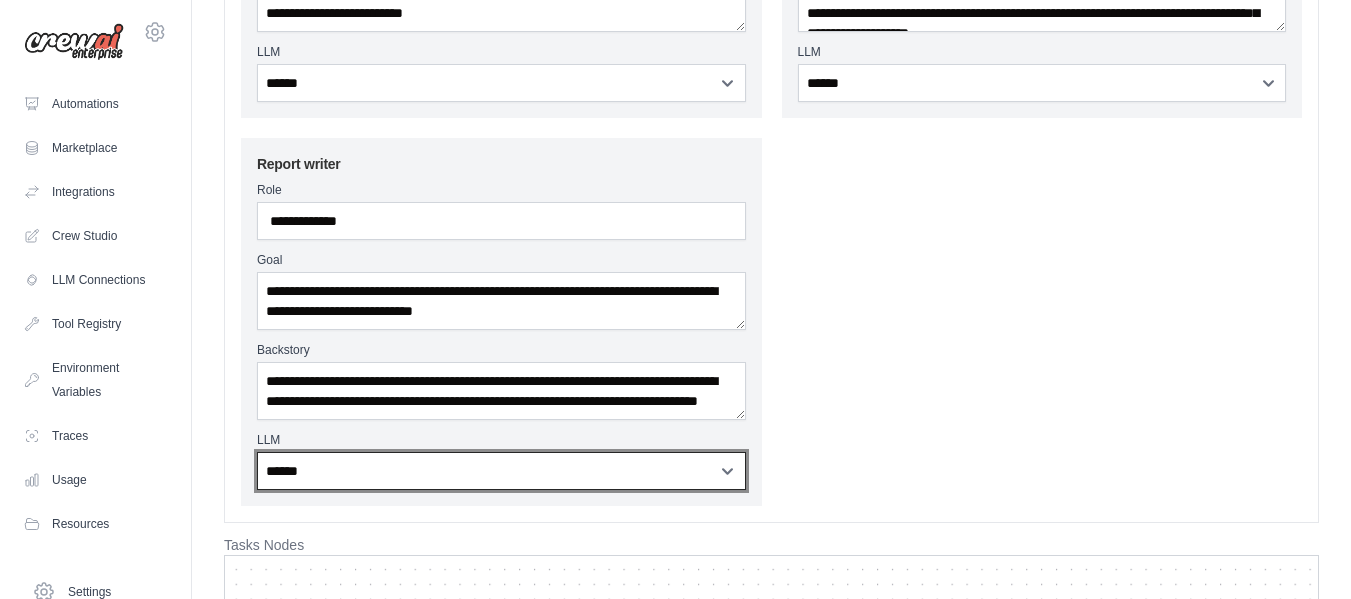 click on "**********" at bounding box center [501, 471] 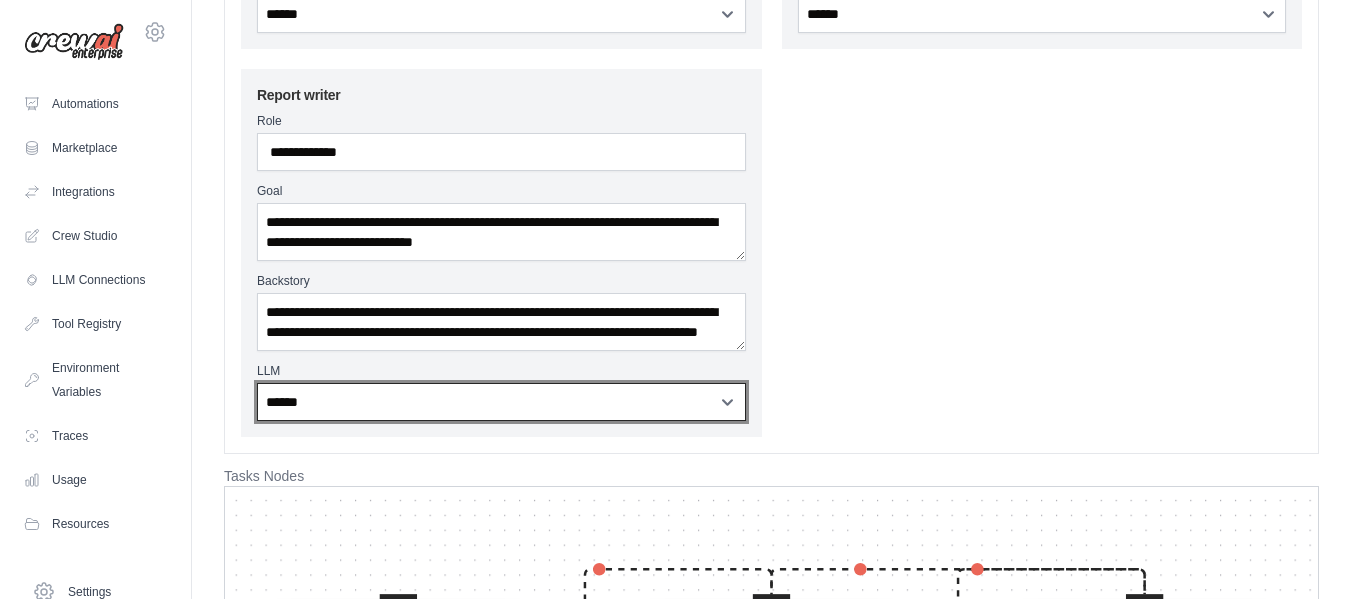 click on "**********" at bounding box center (501, 402) 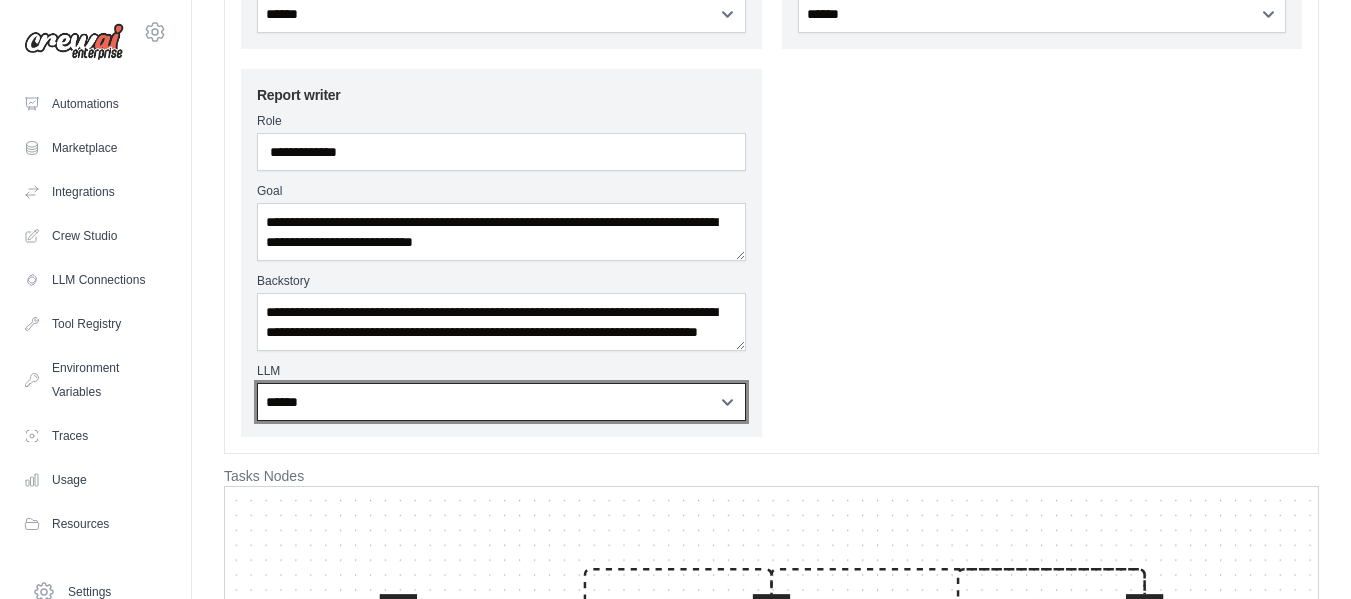 select on "**********" 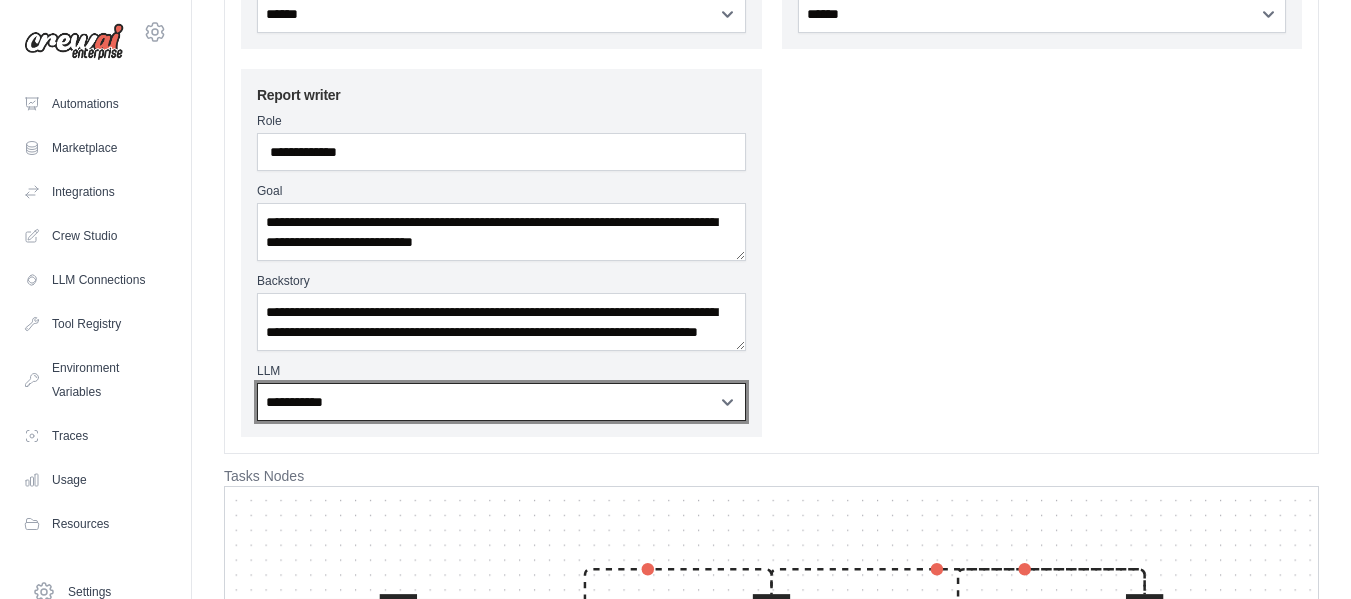 click on "**********" at bounding box center (501, 402) 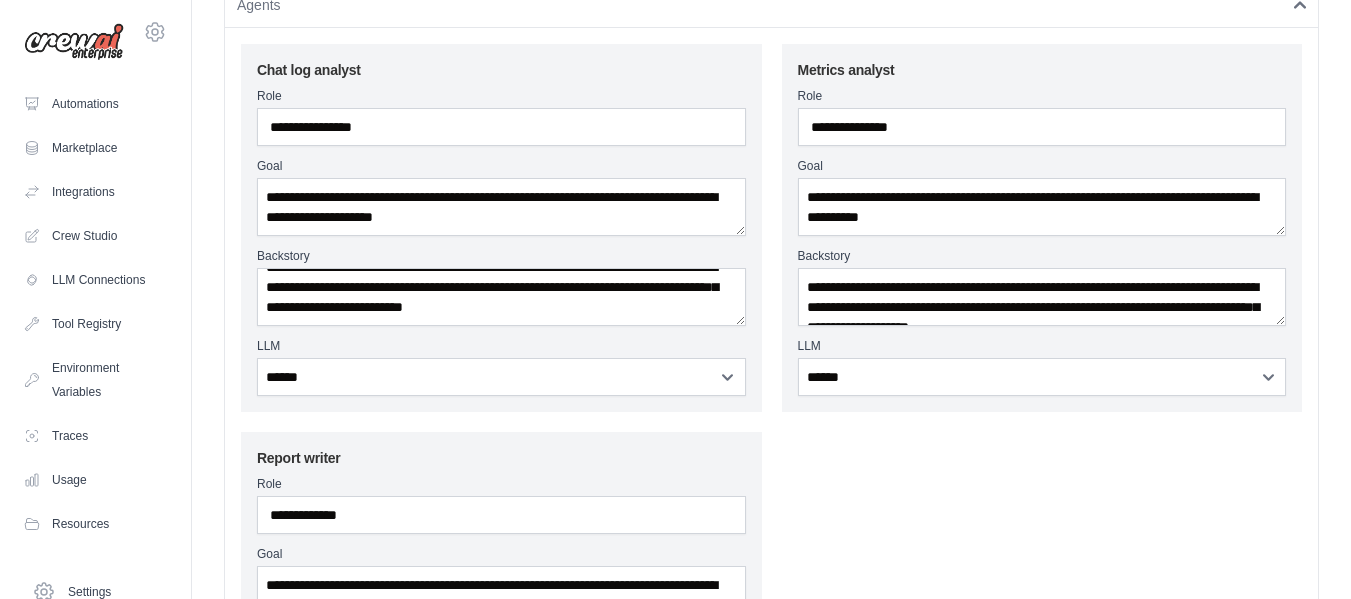 scroll, scrollTop: 0, scrollLeft: 0, axis: both 